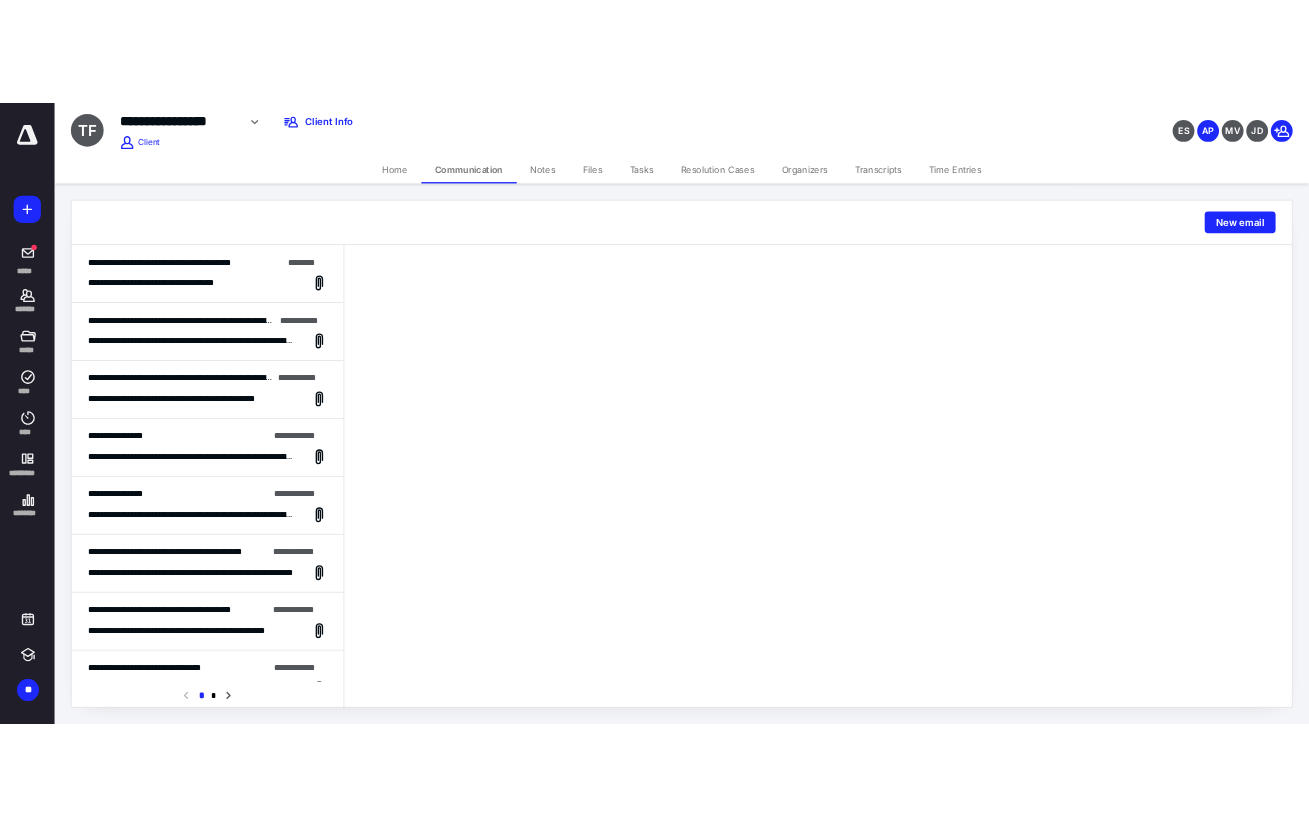 scroll, scrollTop: 0, scrollLeft: 0, axis: both 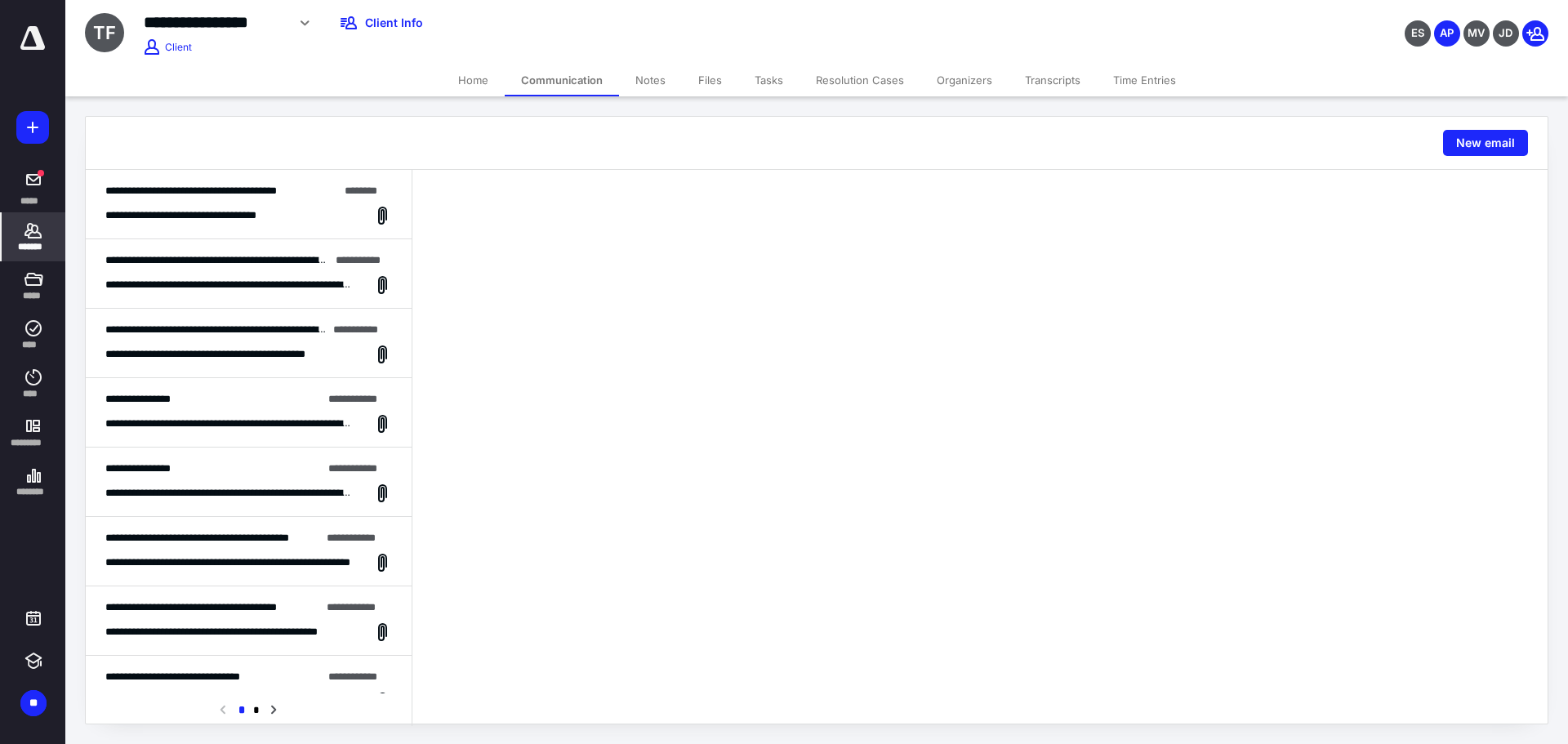 click 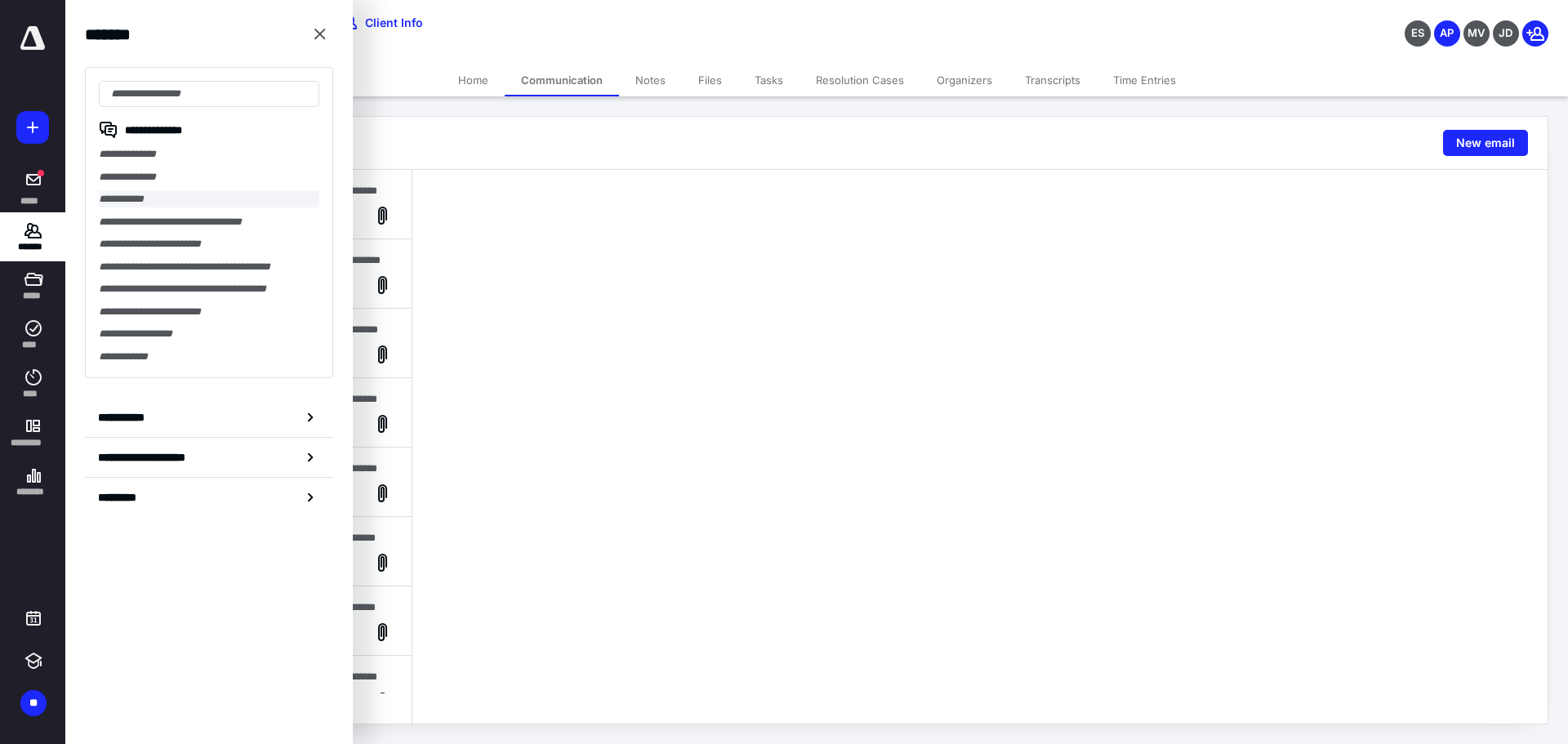 click on "**********" at bounding box center (209, 199) 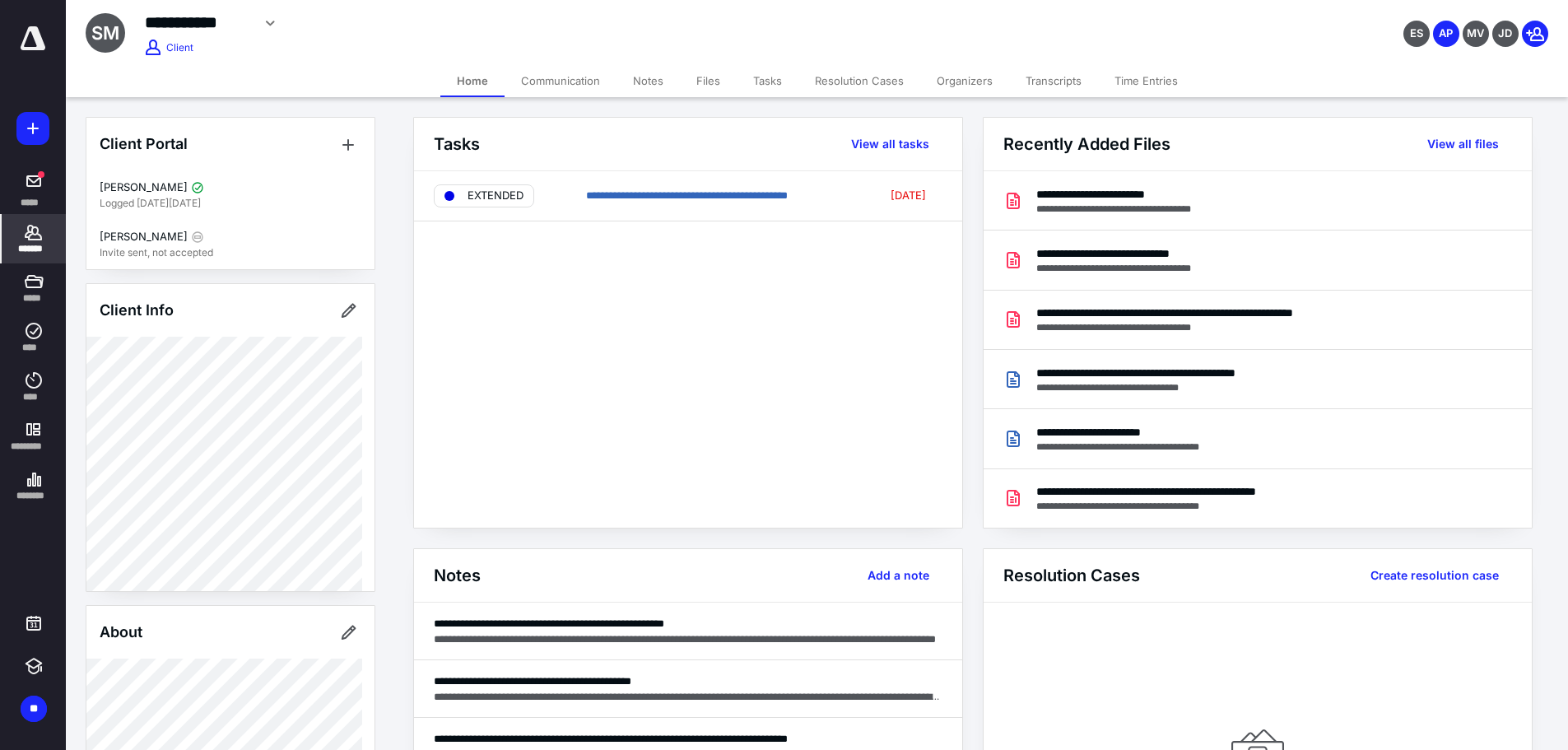 click 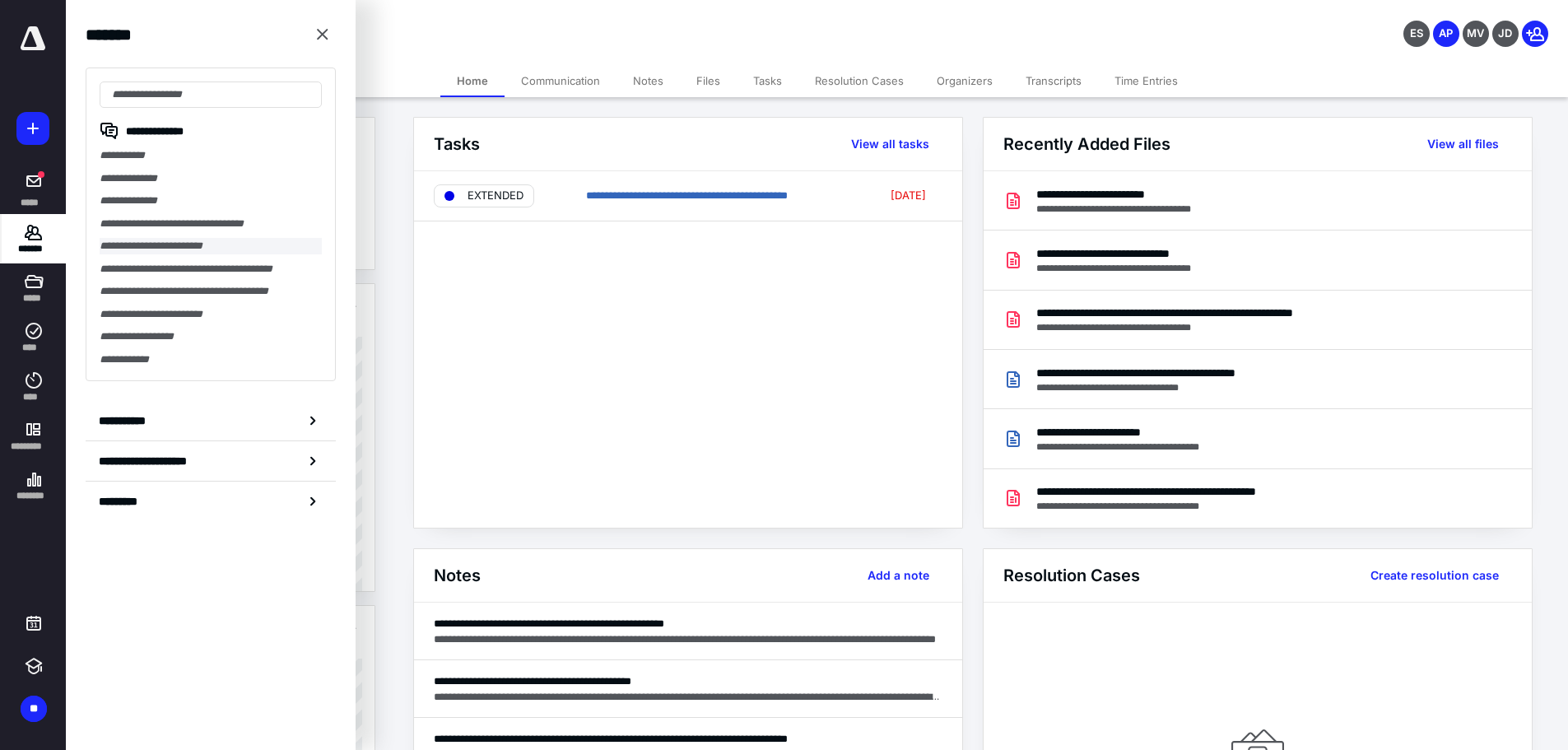 click on "**********" at bounding box center [211, 246] 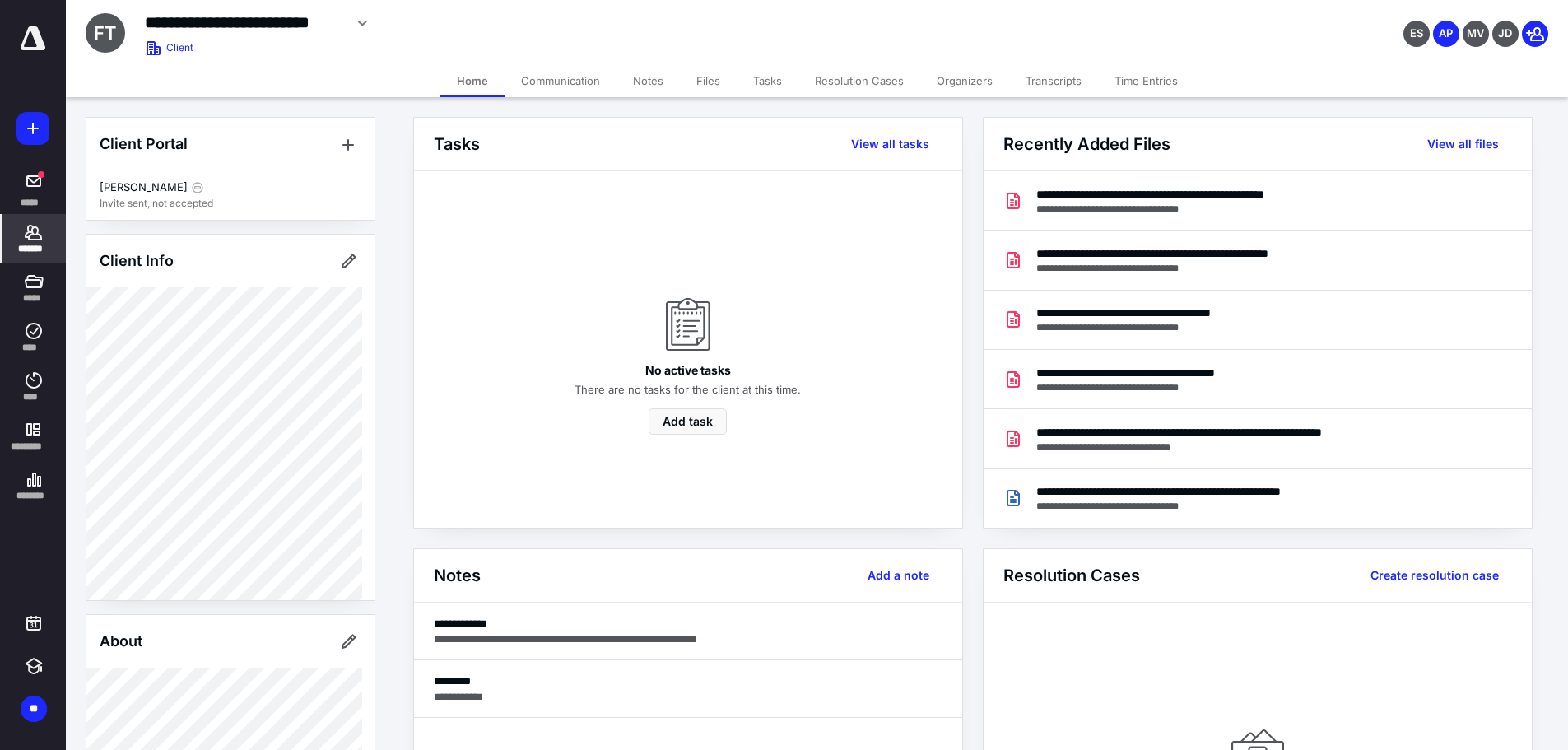 click on "Files" at bounding box center (708, 81) 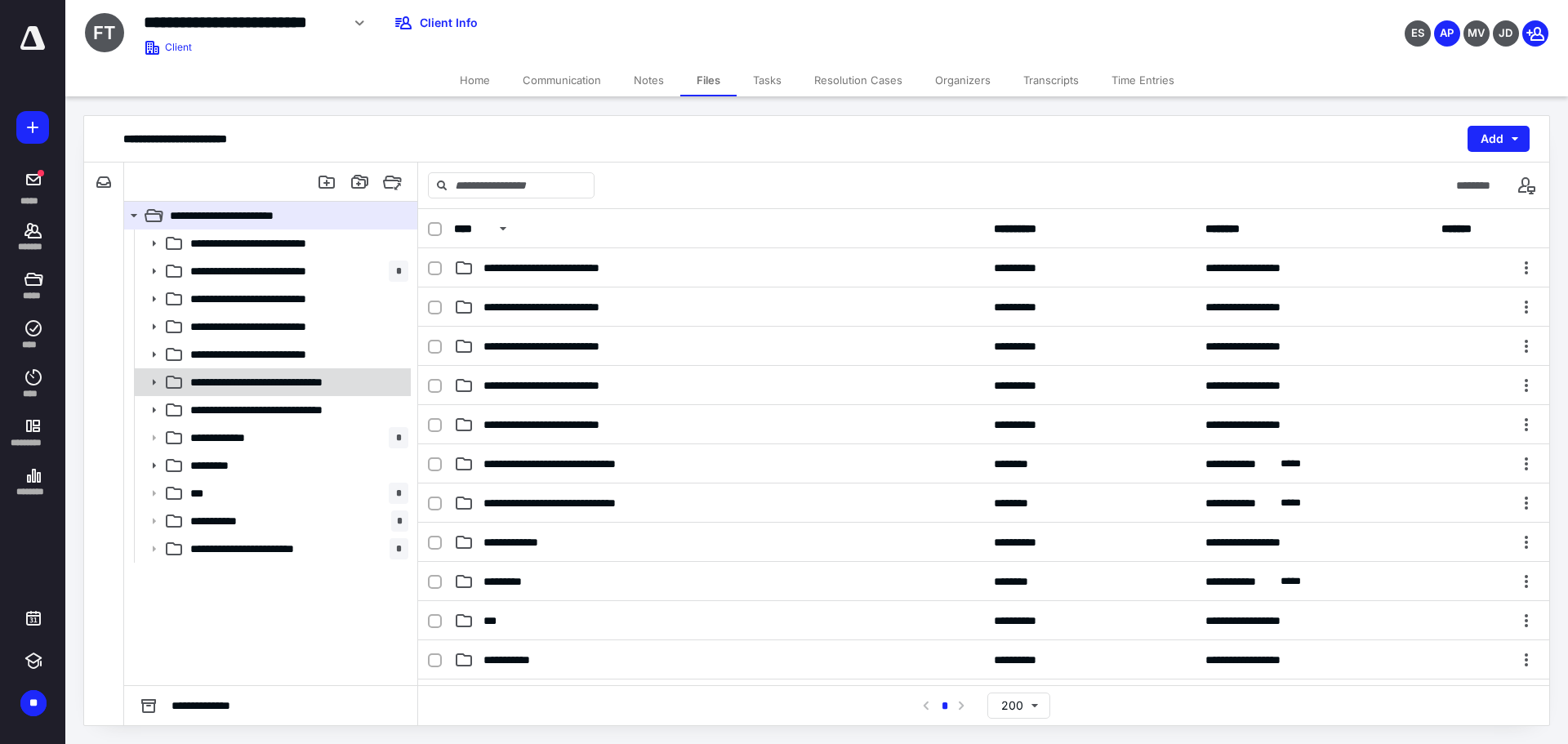click 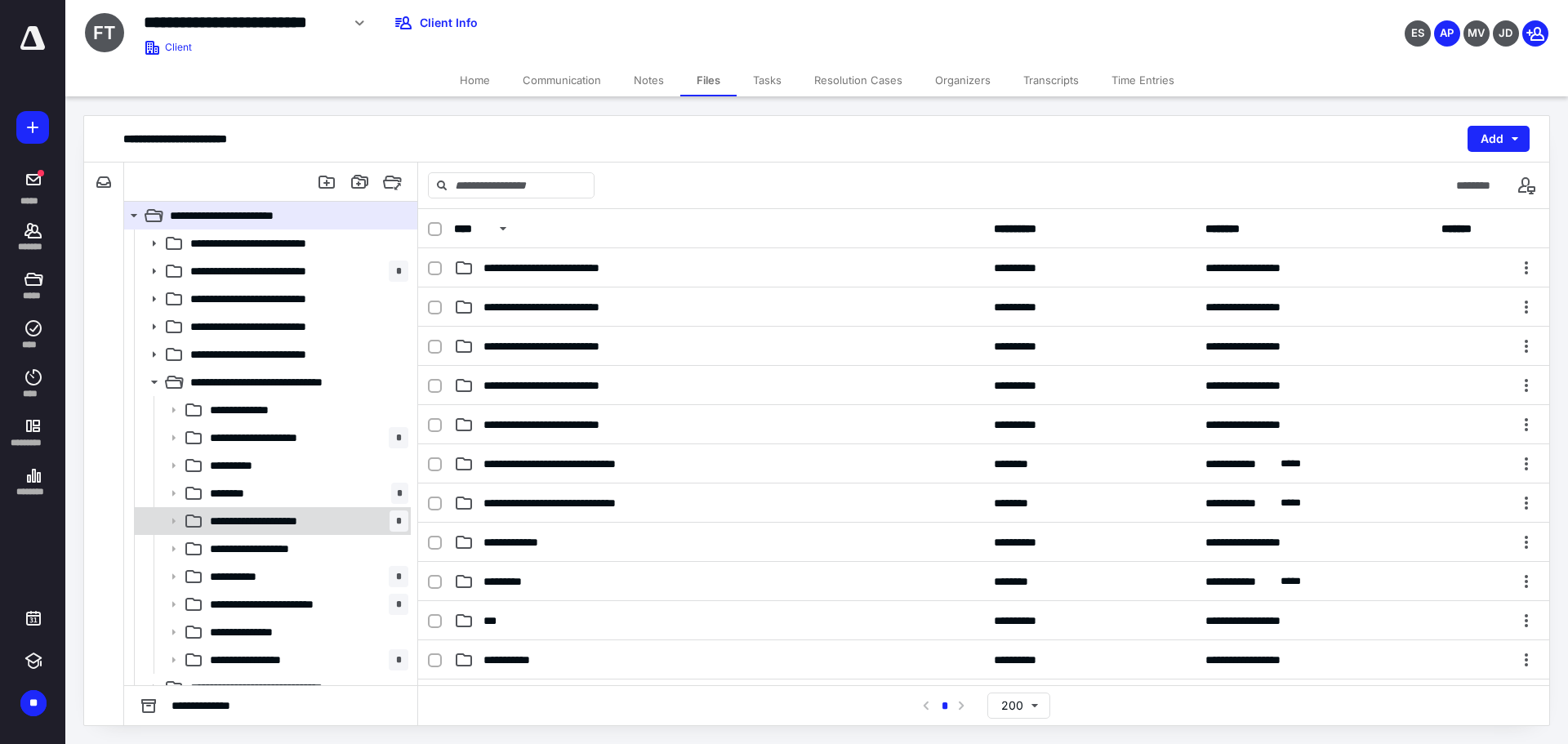 click 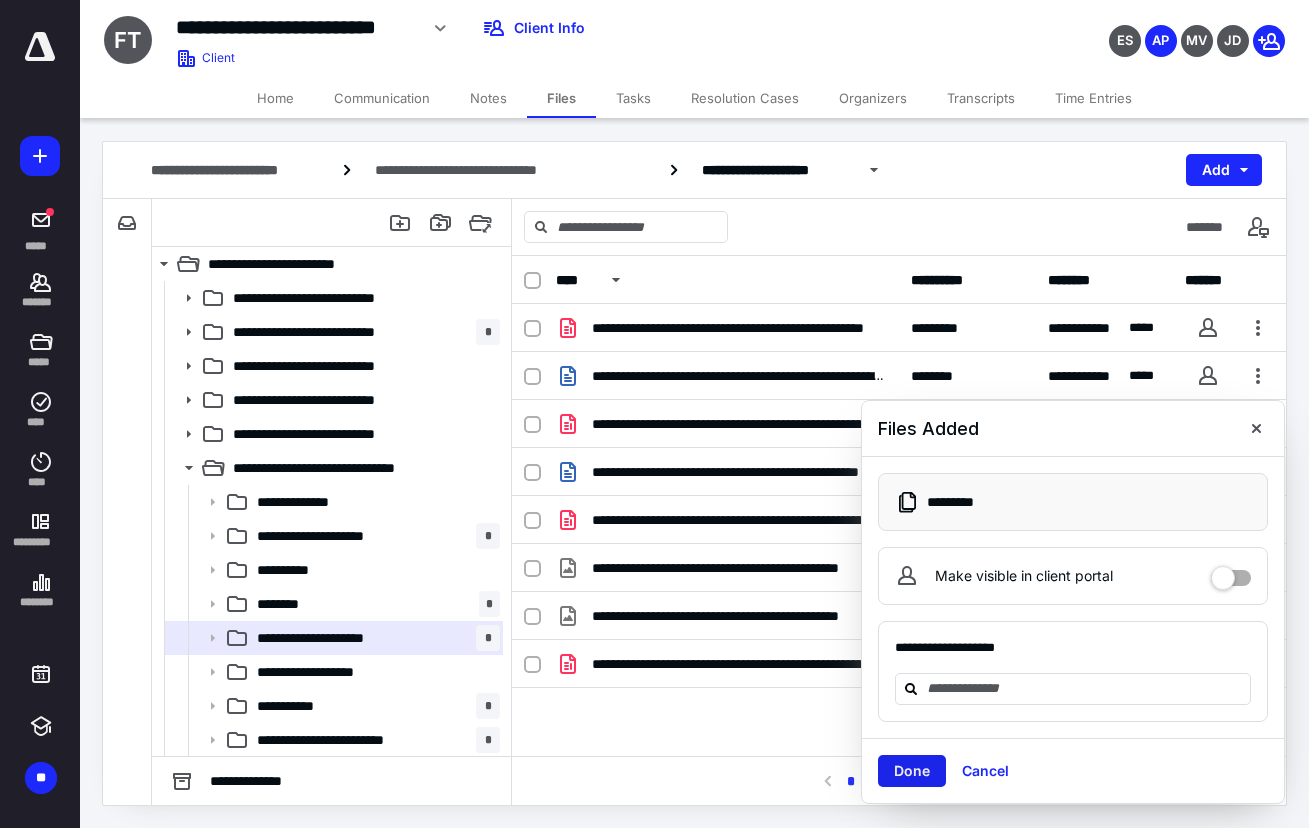 click on "Done" at bounding box center [912, 771] 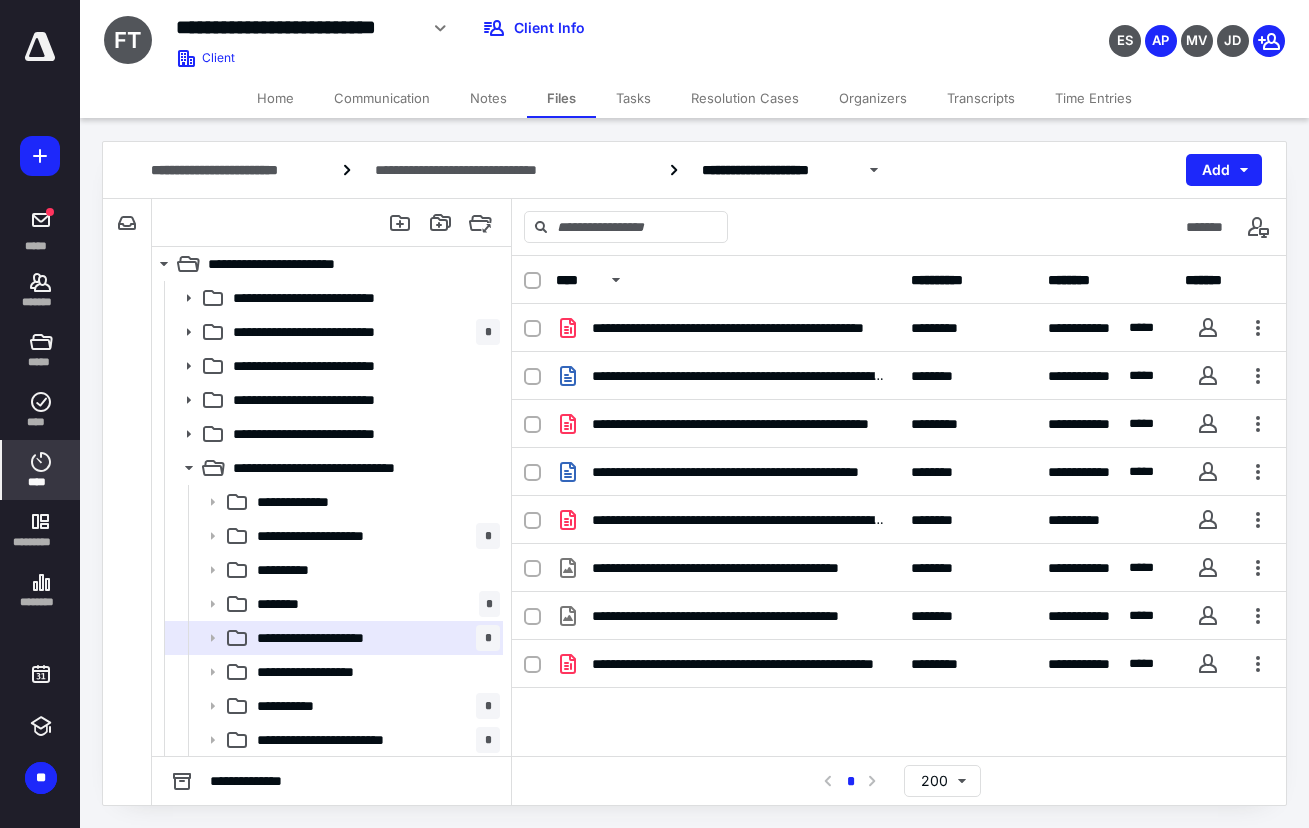 click 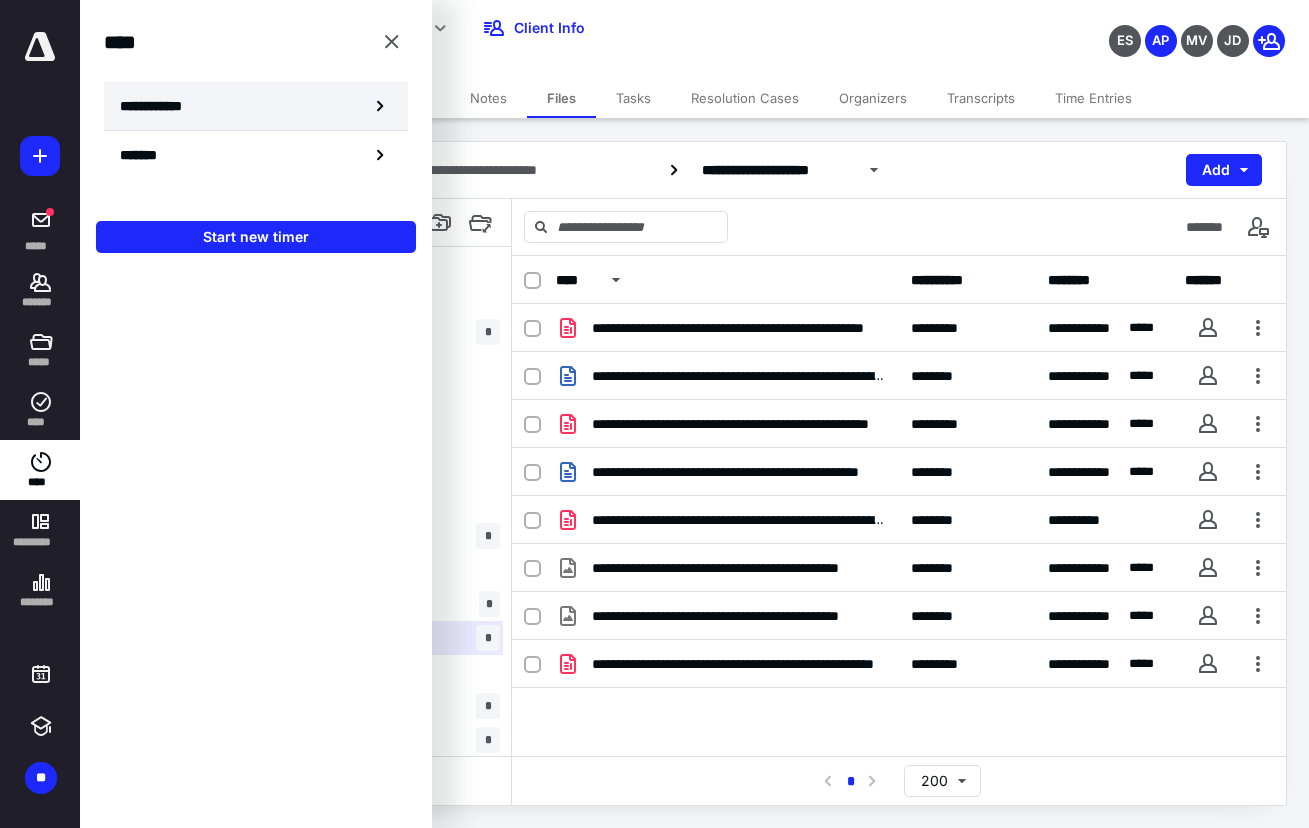 click on "**********" at bounding box center (162, 106) 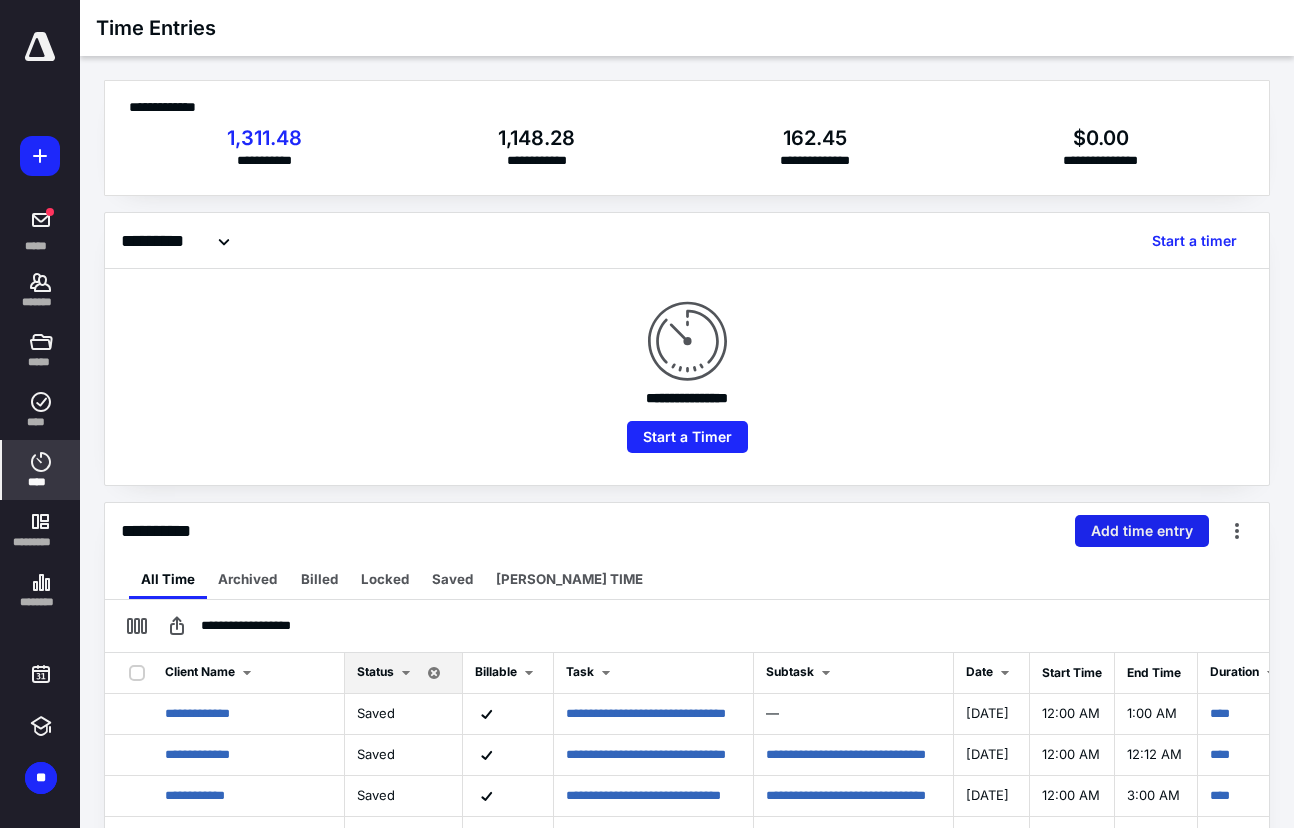 click on "Add time entry" at bounding box center [1142, 531] 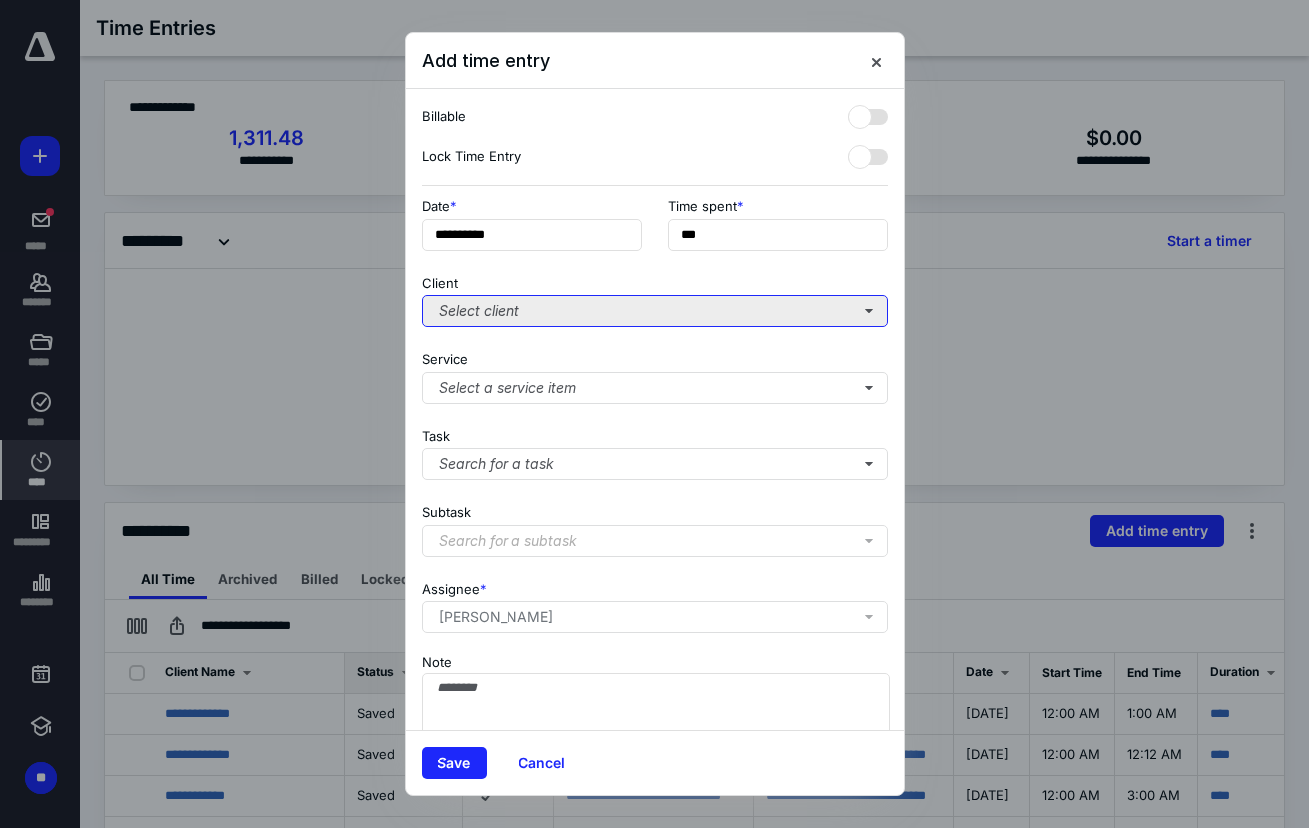 click on "Select client" at bounding box center (655, 311) 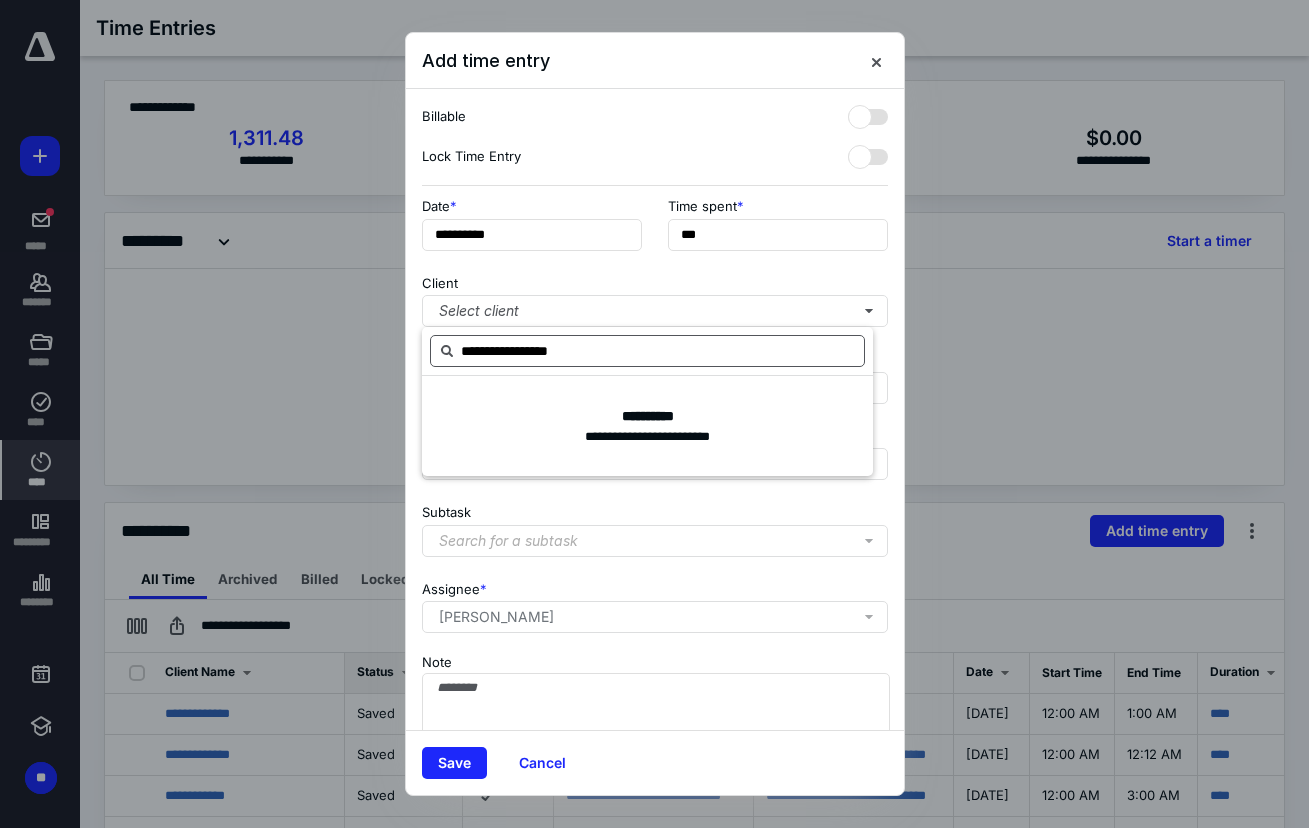 type on "**********" 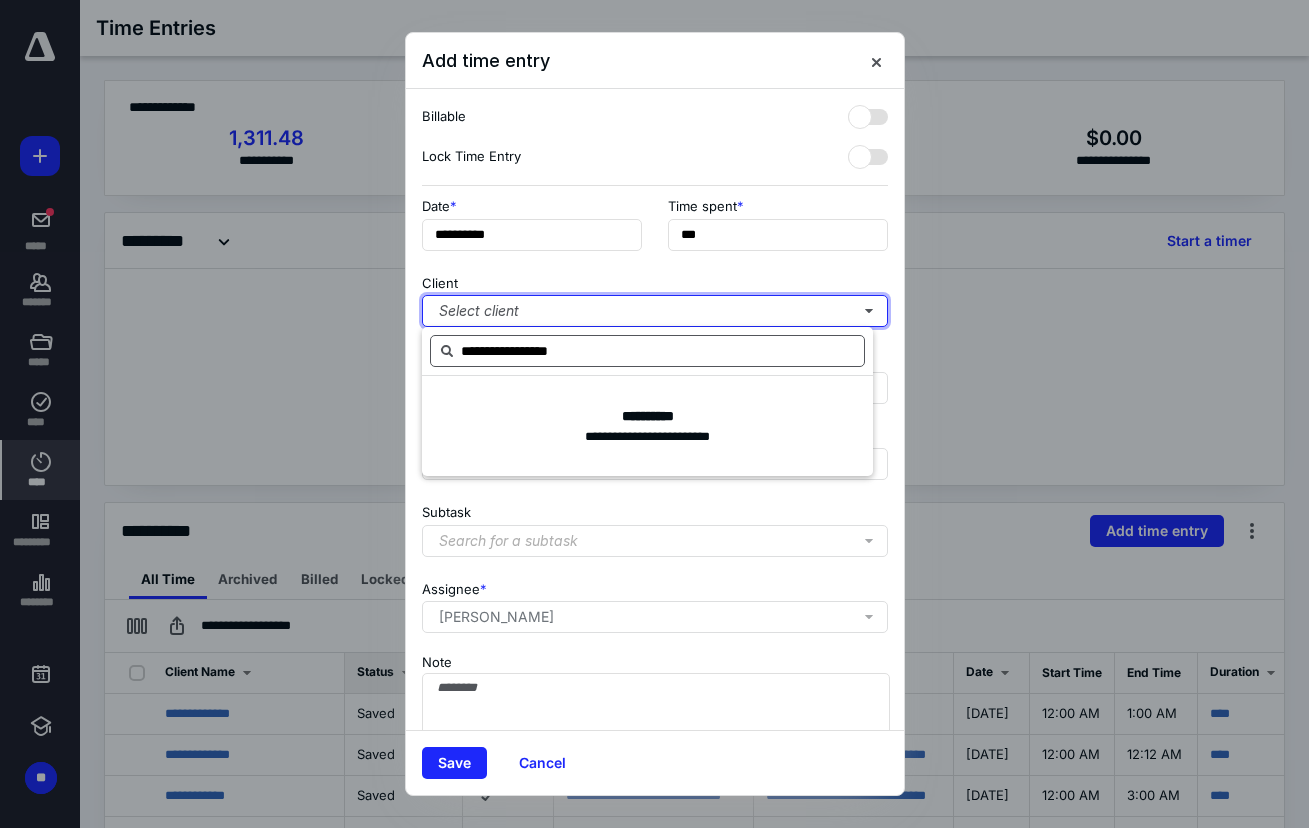 type 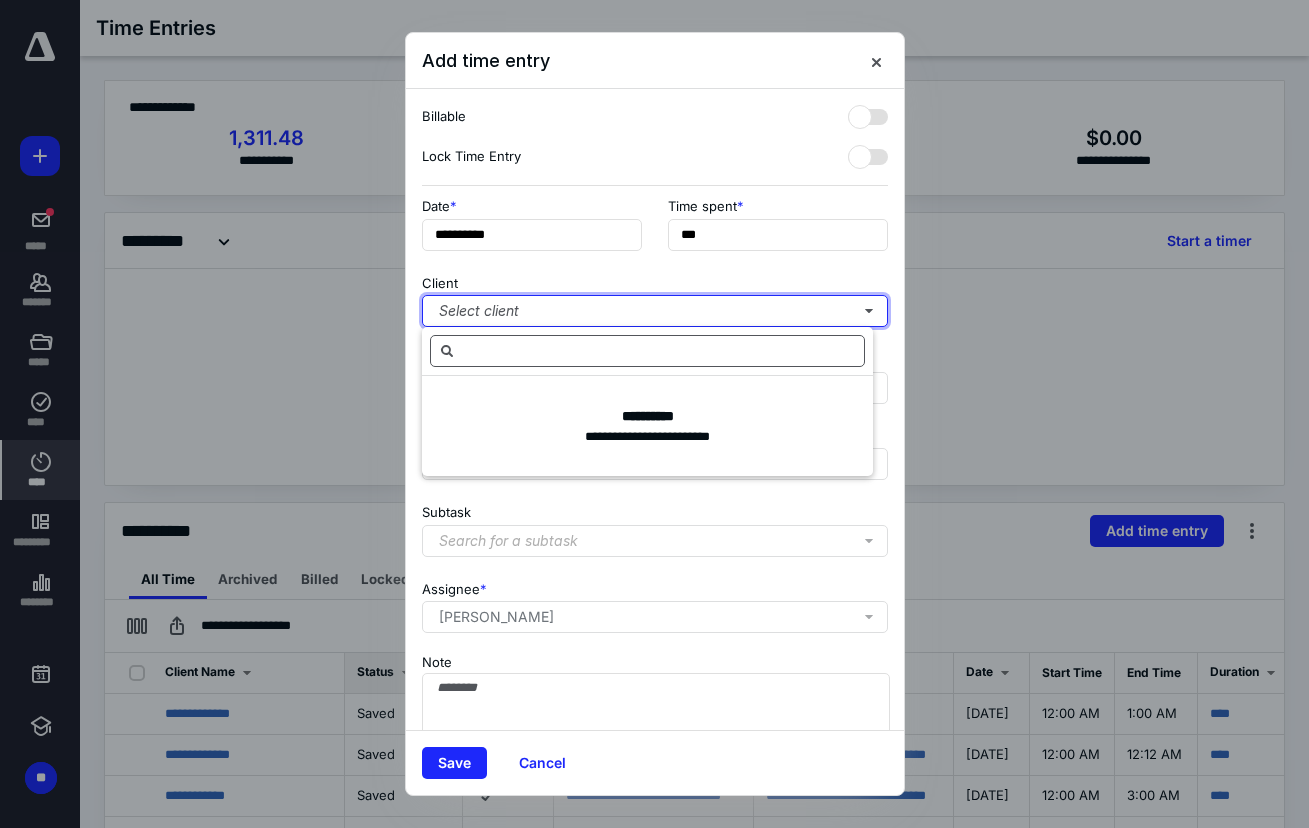 type 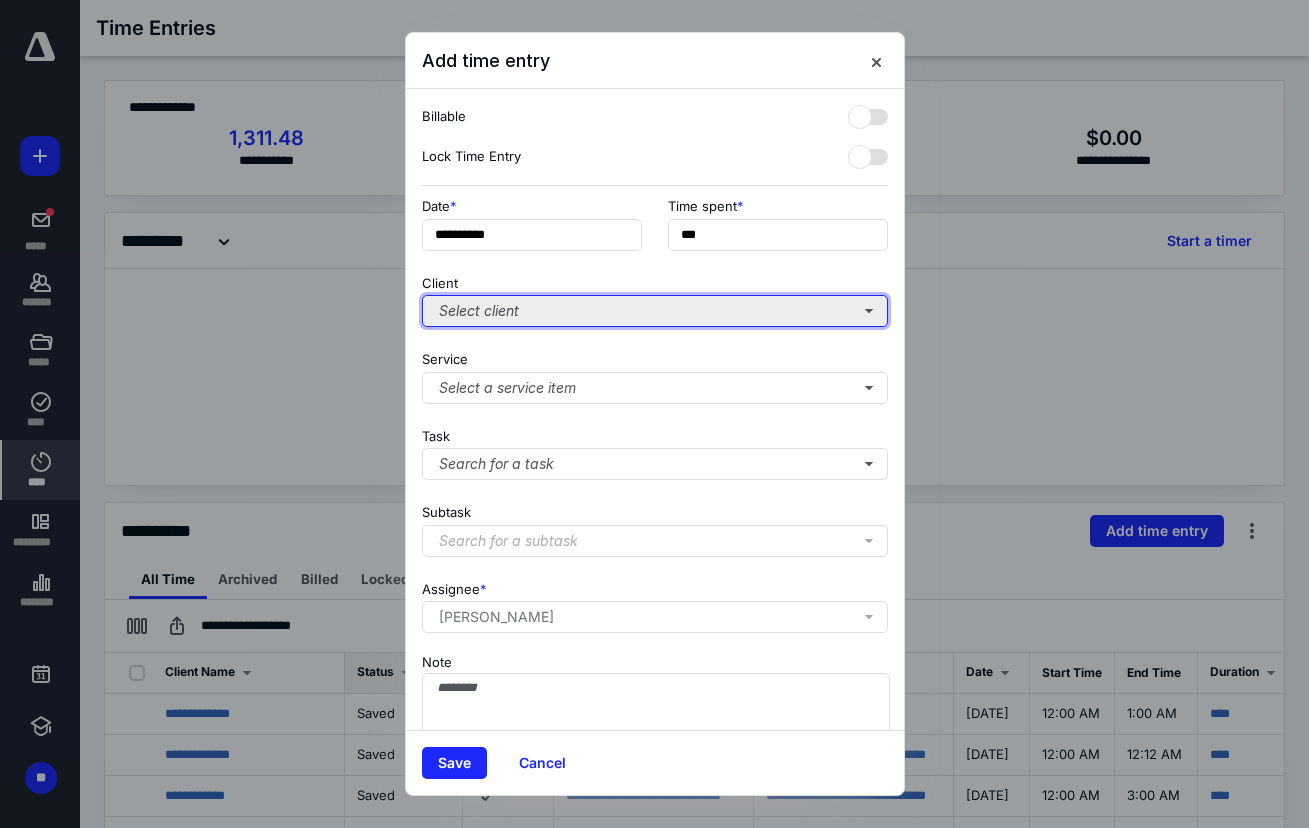 click on "Select client" at bounding box center [655, 311] 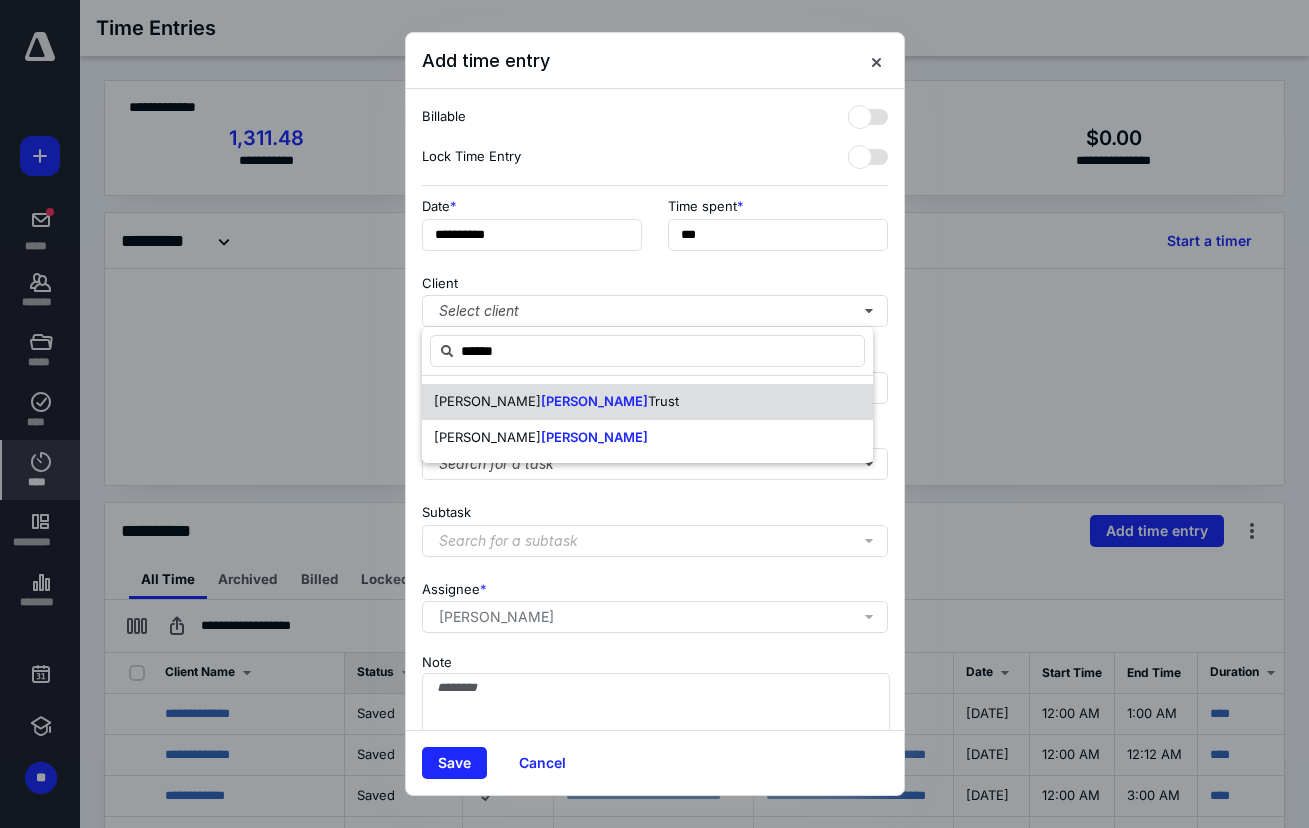 click on "[PERSON_NAME]  Trust" at bounding box center [647, 402] 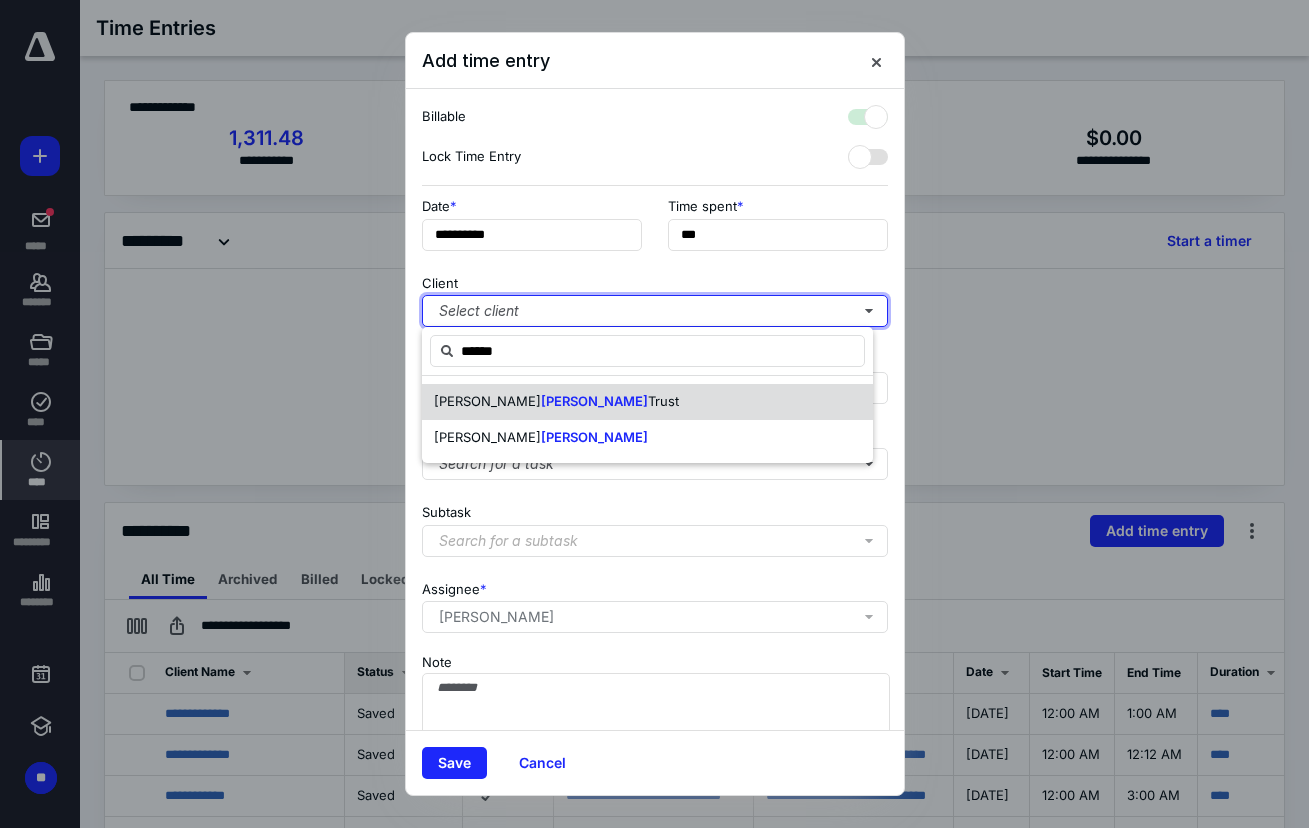 checkbox on "true" 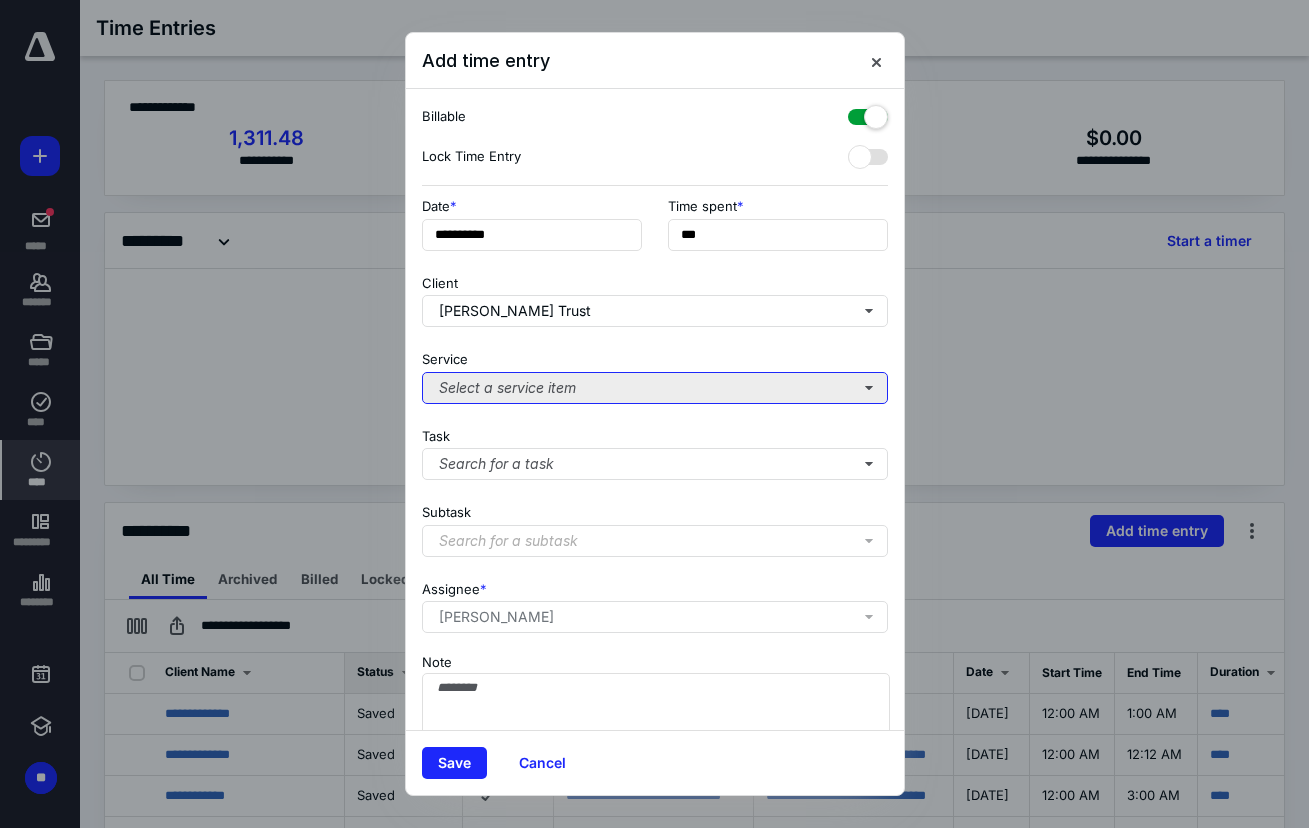 click on "Select a service item" at bounding box center (655, 388) 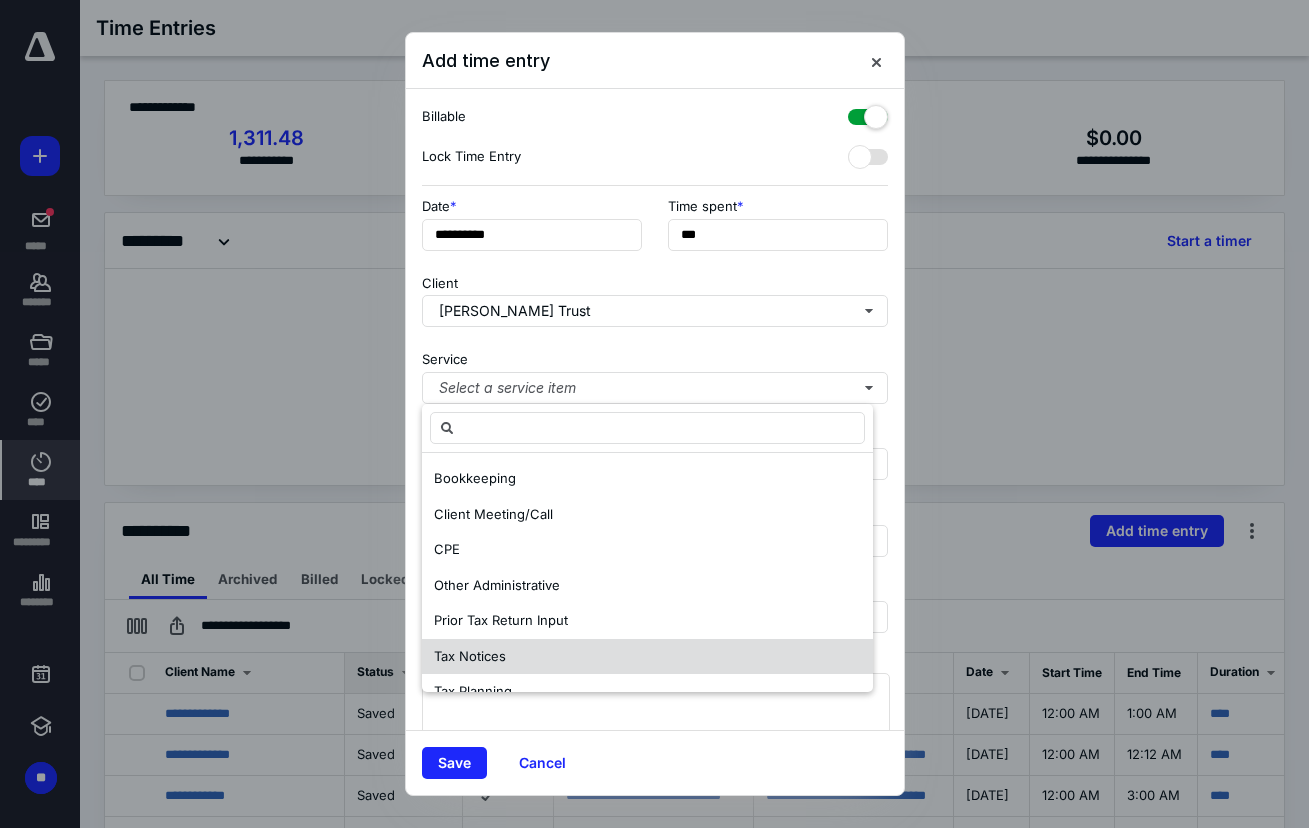 click on "Tax Notices" at bounding box center (647, 657) 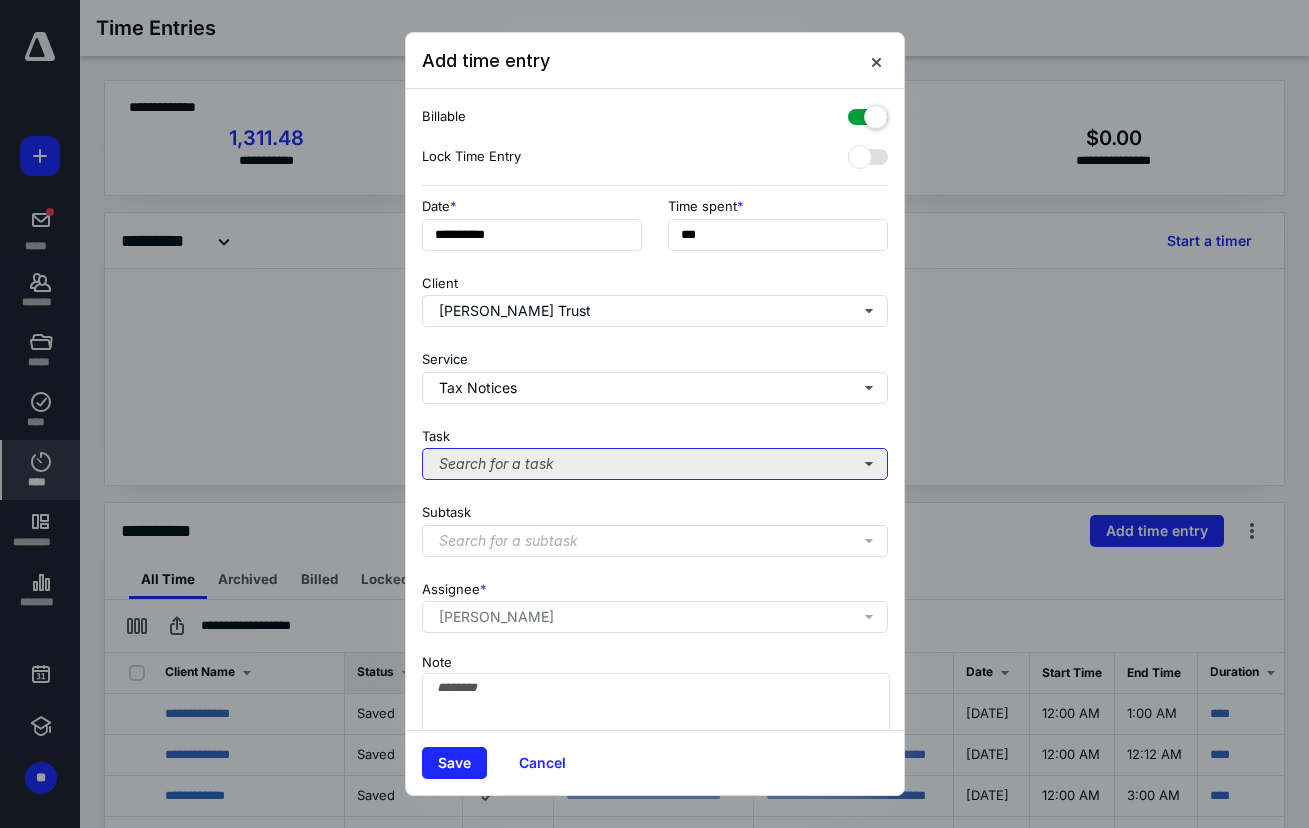 click on "Search for a task" at bounding box center (655, 464) 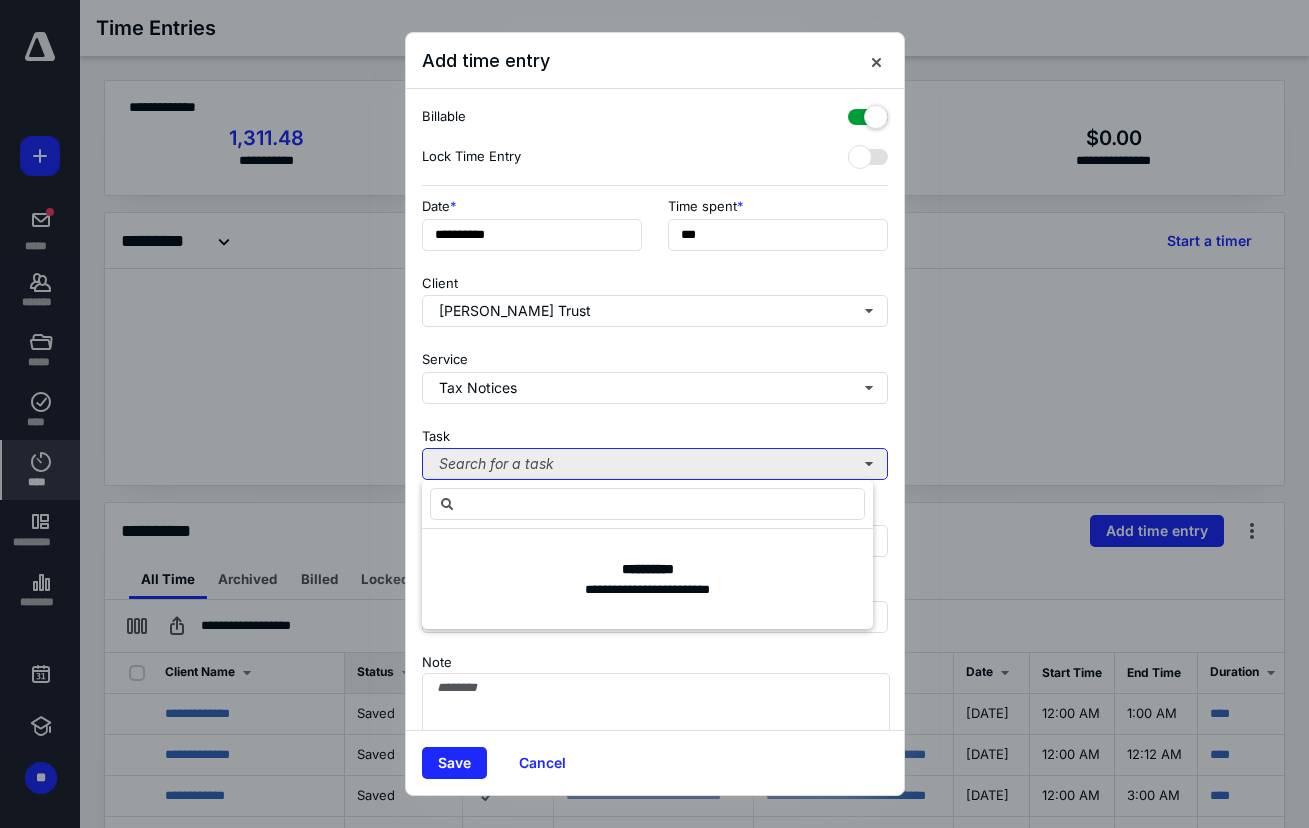click on "Search for a task" at bounding box center (655, 464) 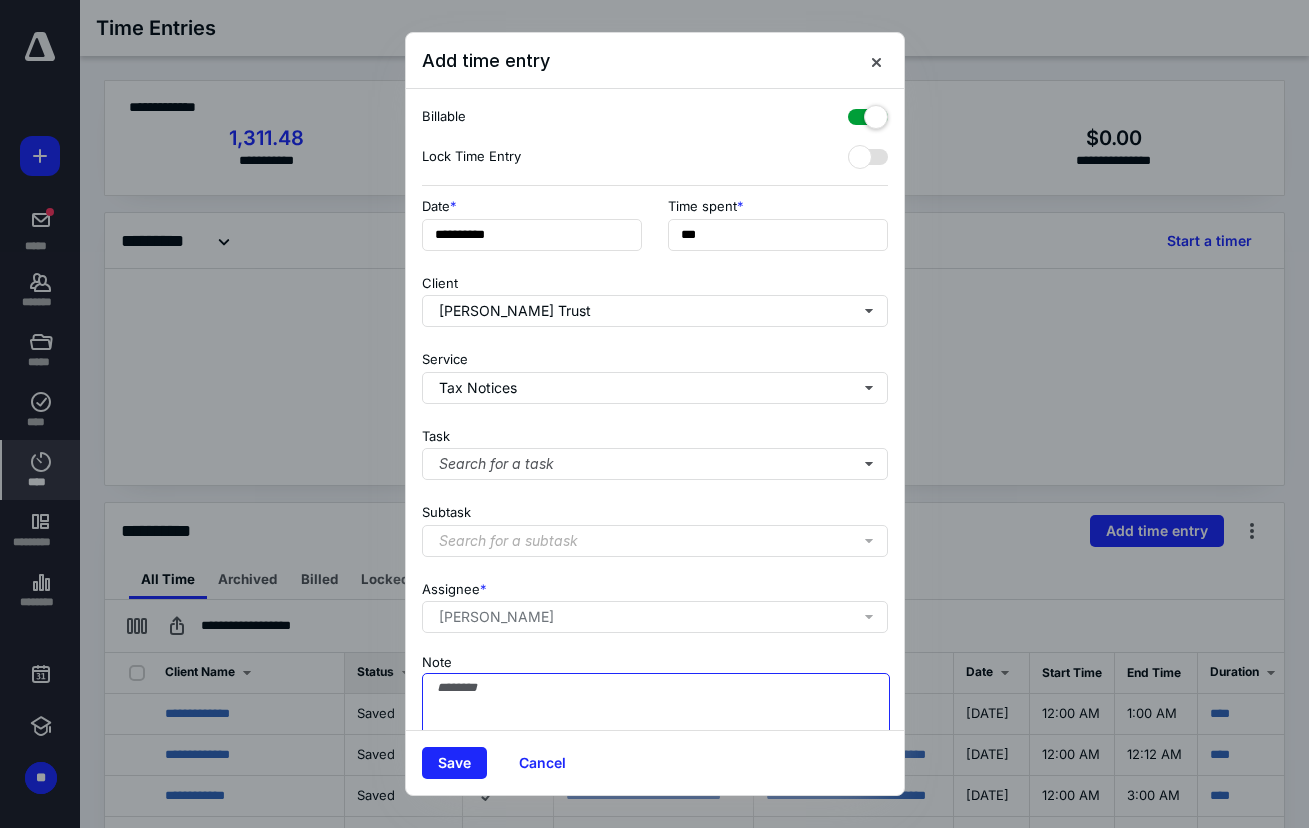 click on "Note" at bounding box center (656, 723) 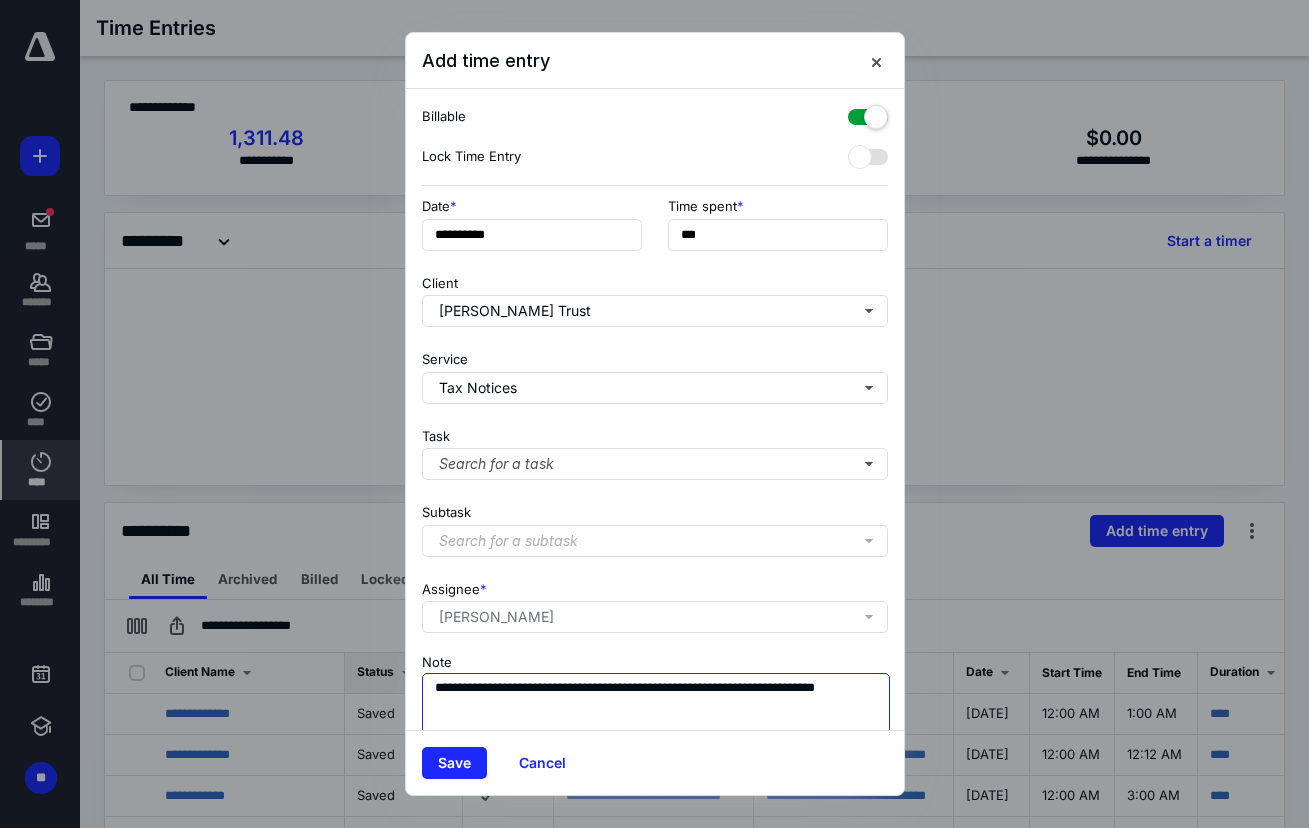 scroll, scrollTop: 18, scrollLeft: 0, axis: vertical 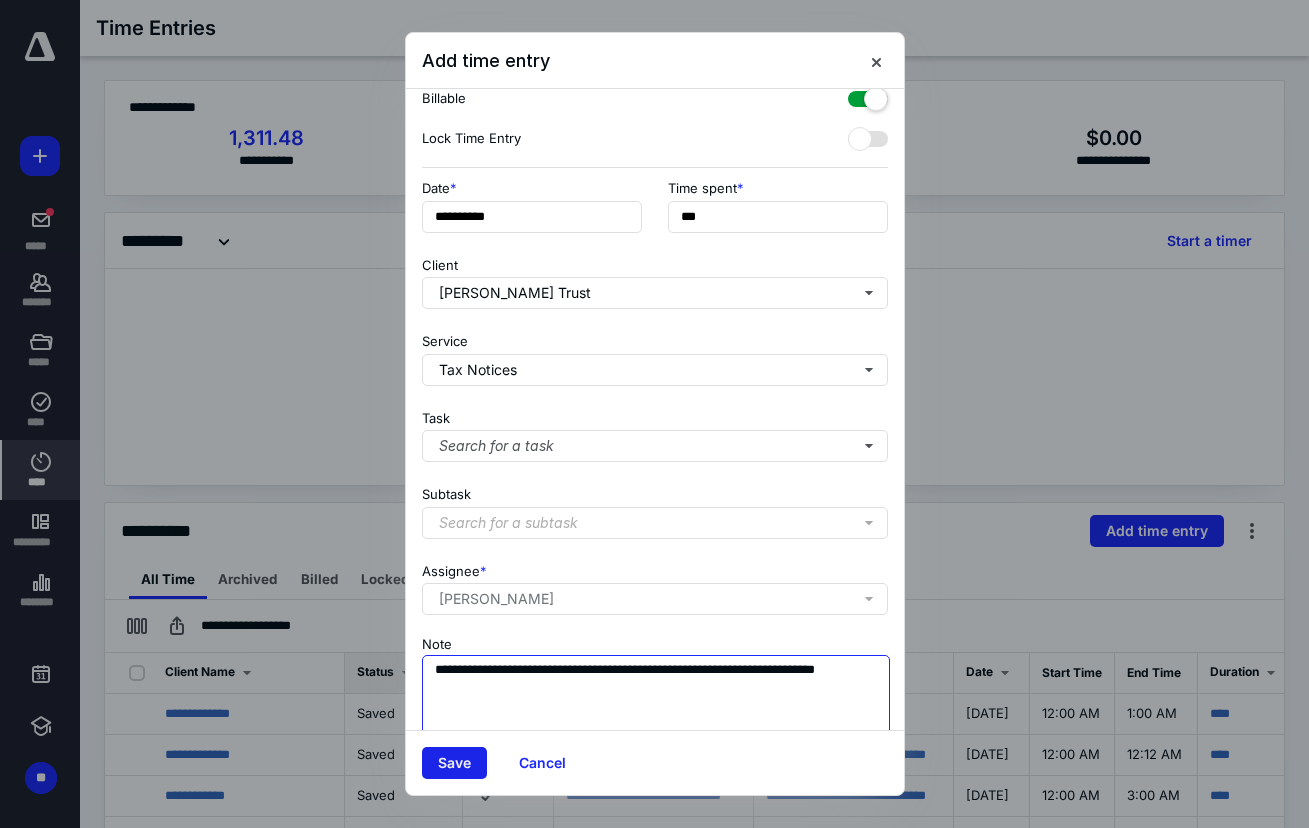 type on "**********" 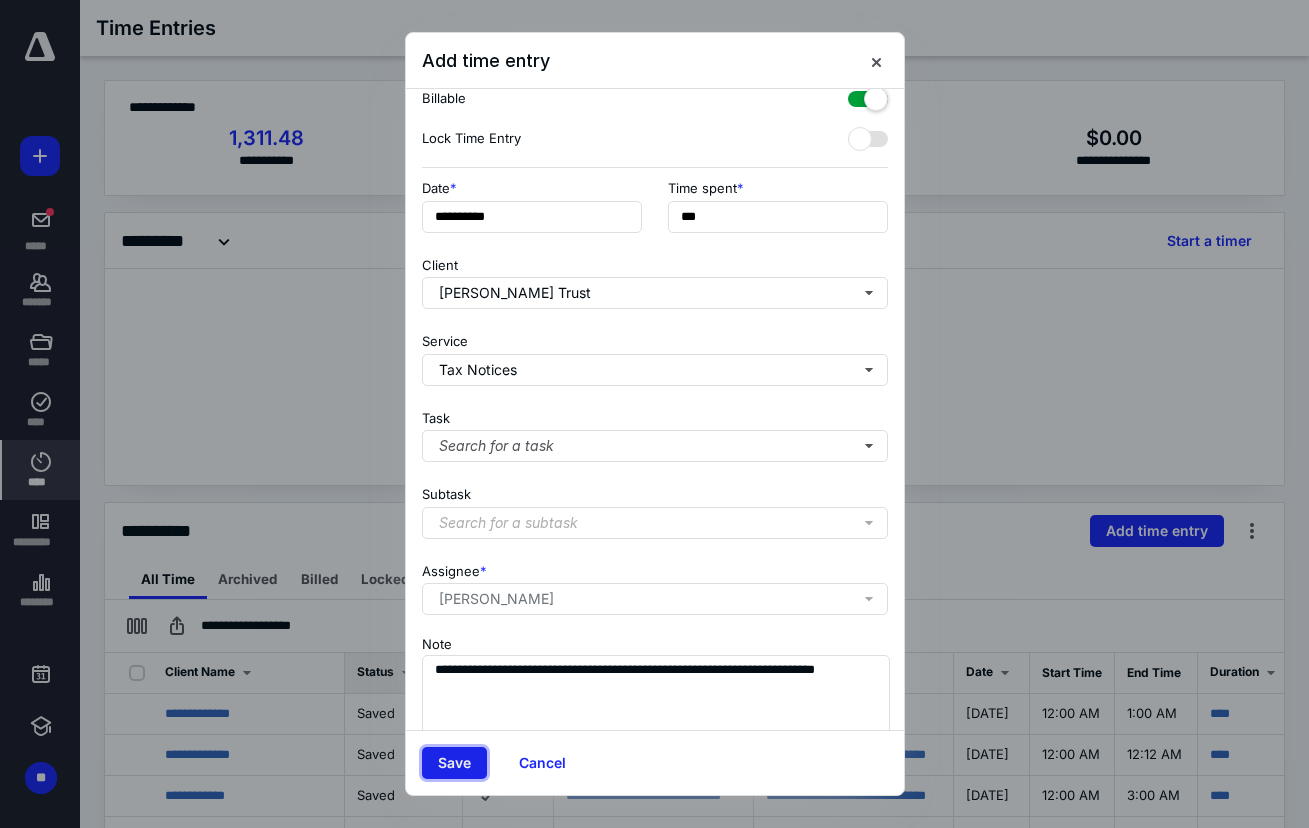 click on "Save" at bounding box center [454, 763] 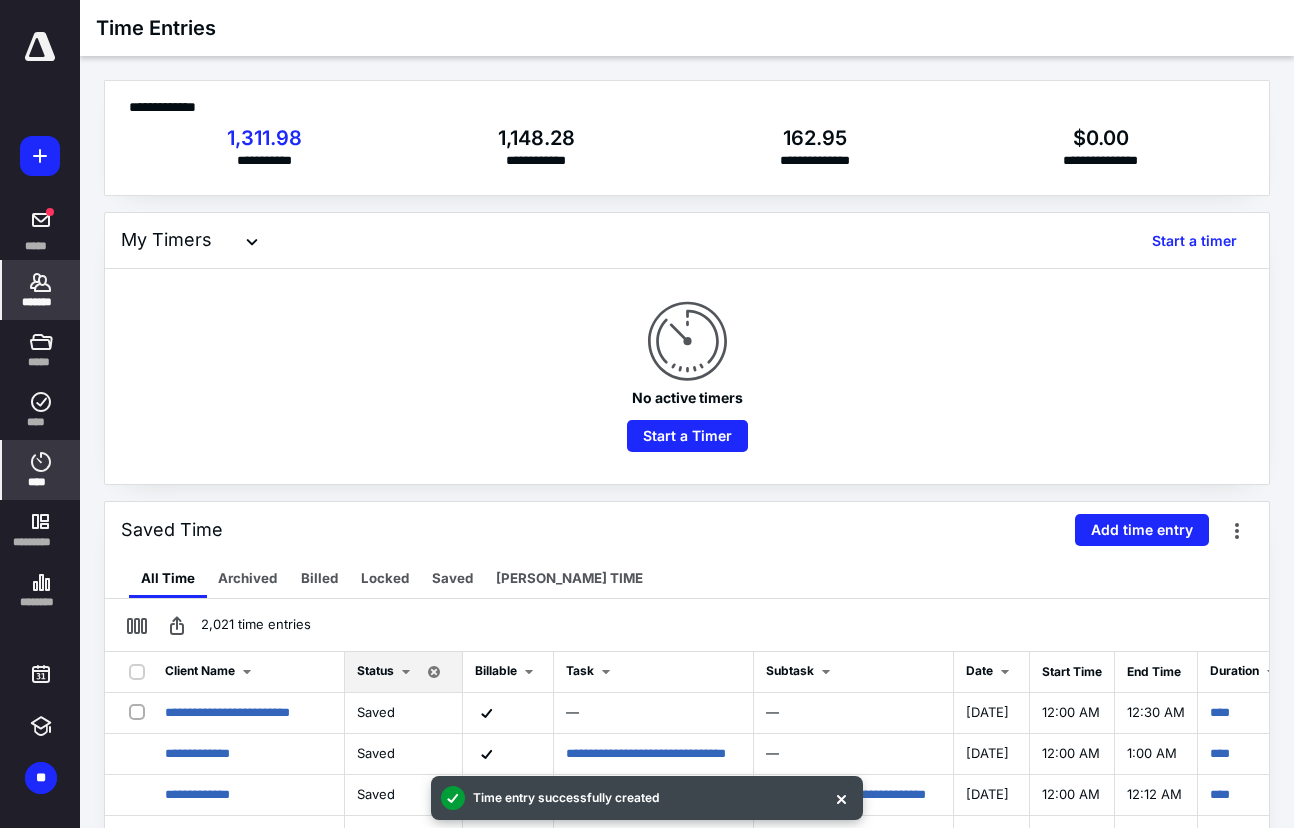 click on "*******" at bounding box center (41, 290) 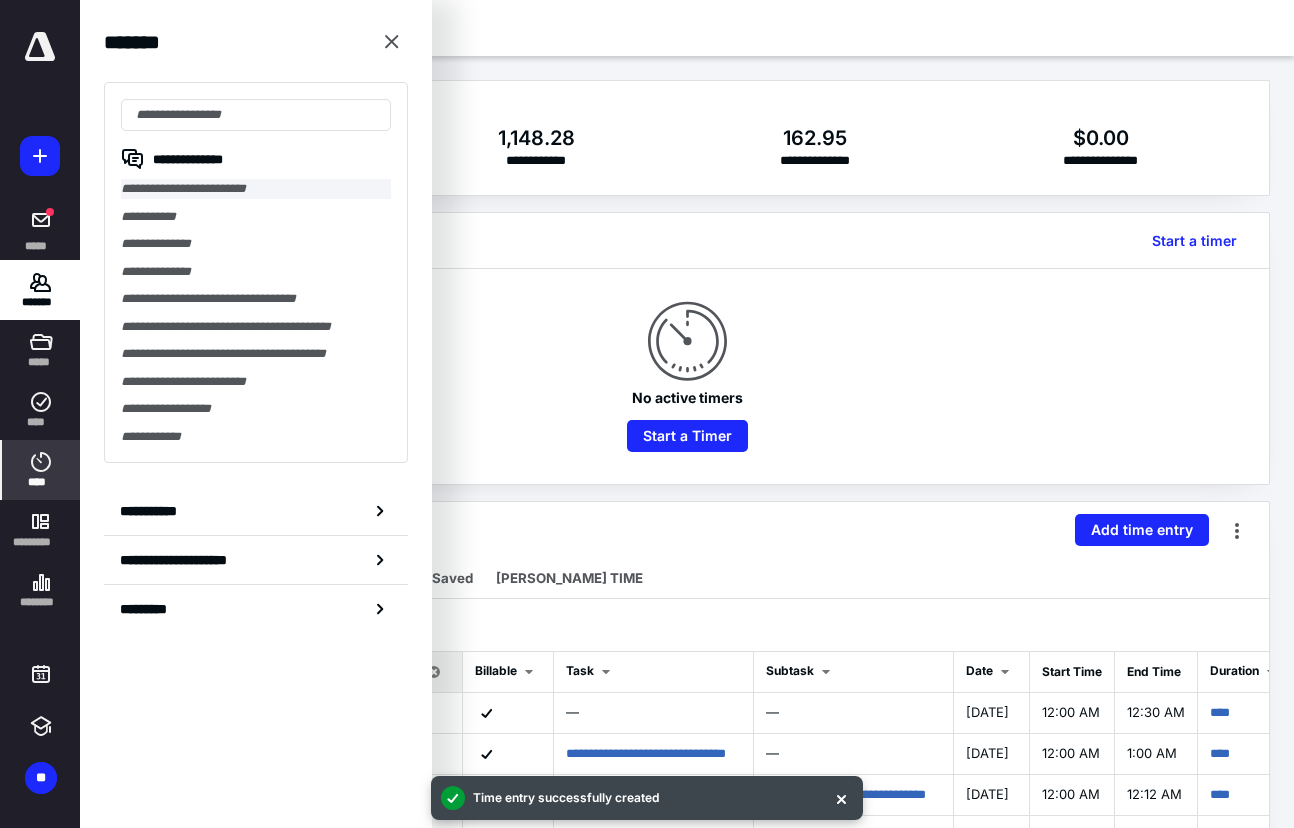 click on "**********" at bounding box center [256, 189] 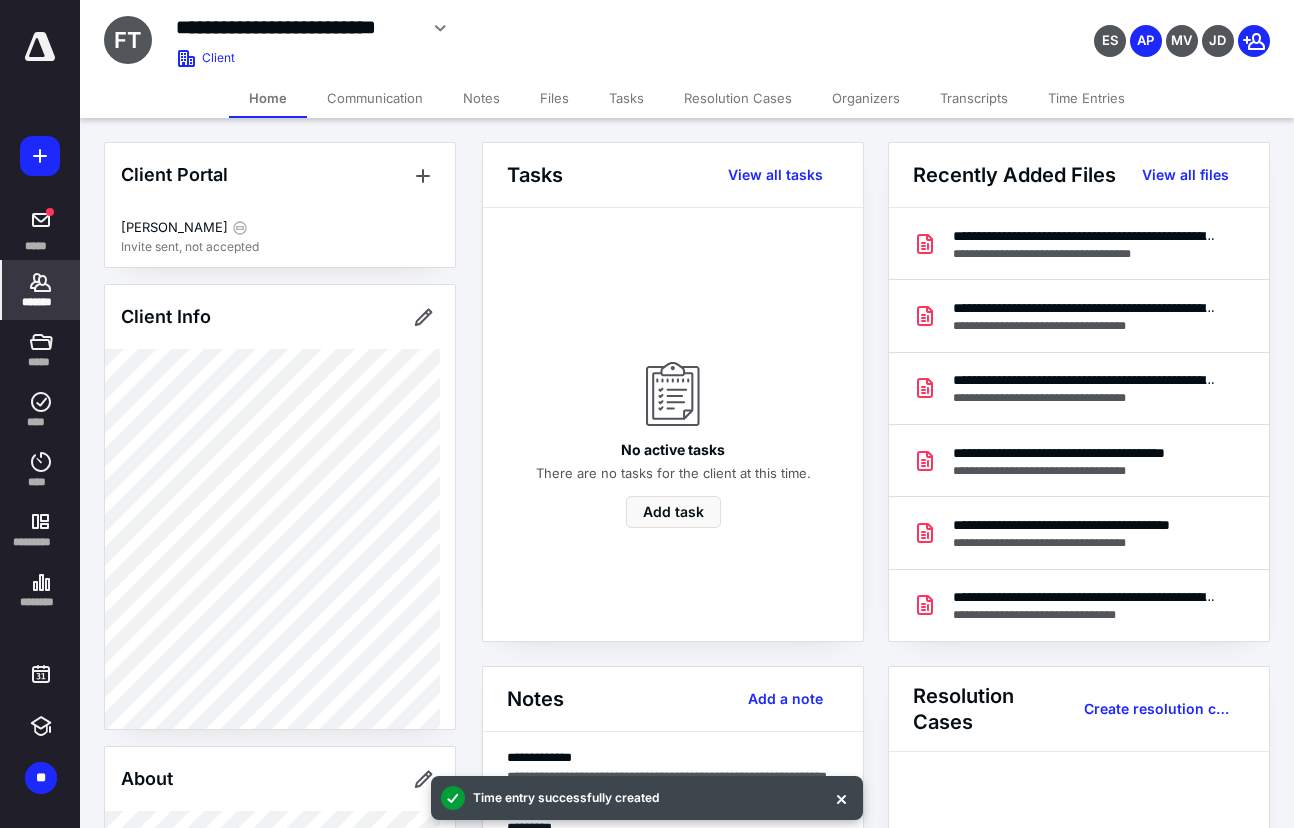 click on "Files" at bounding box center [554, 98] 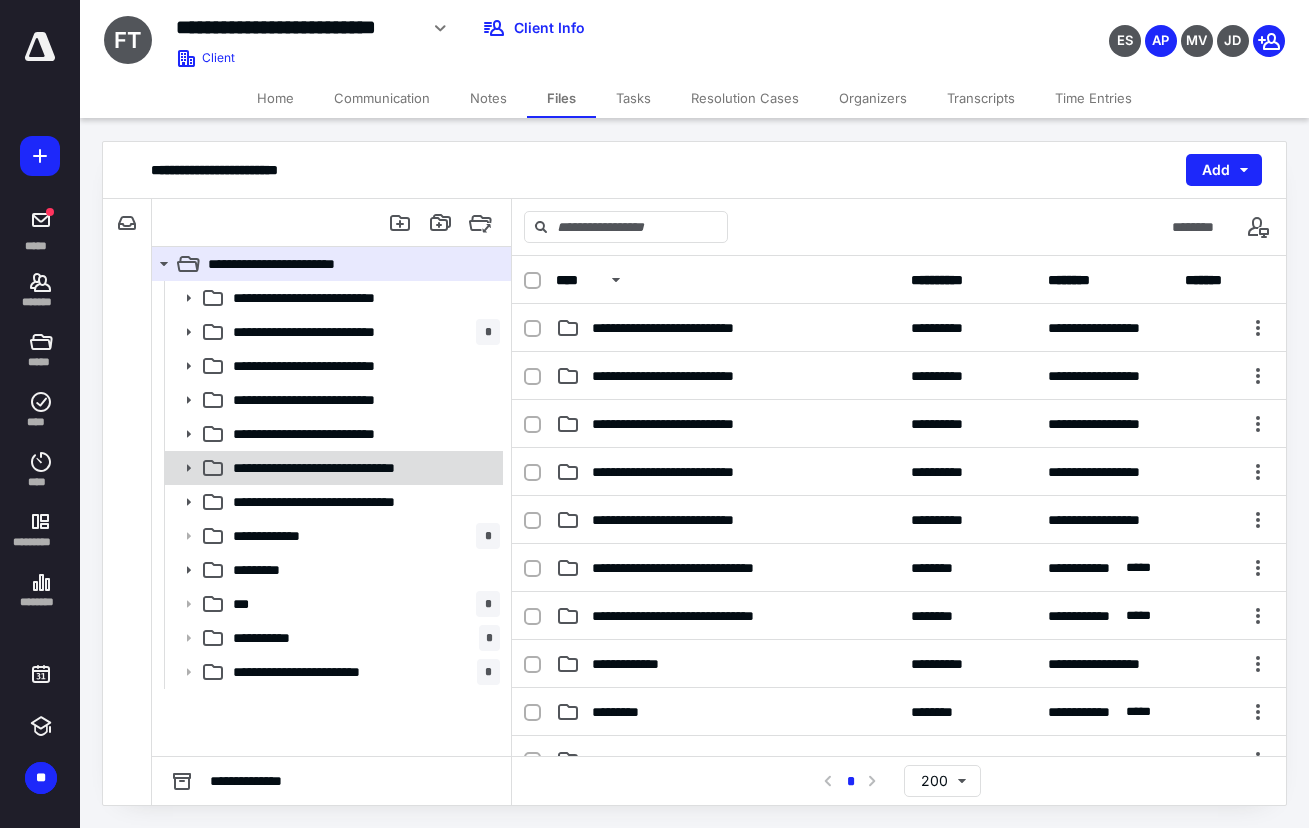 click at bounding box center [182, 468] 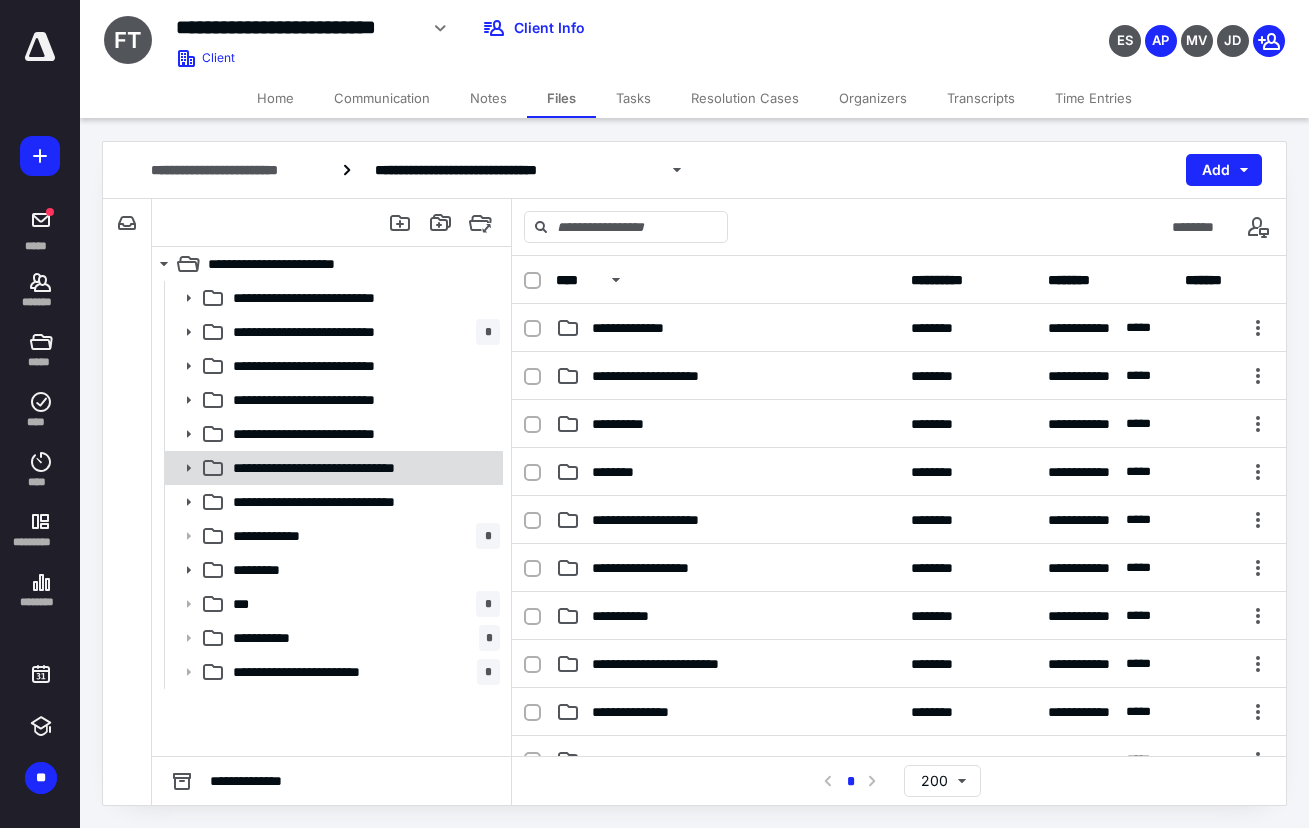 click 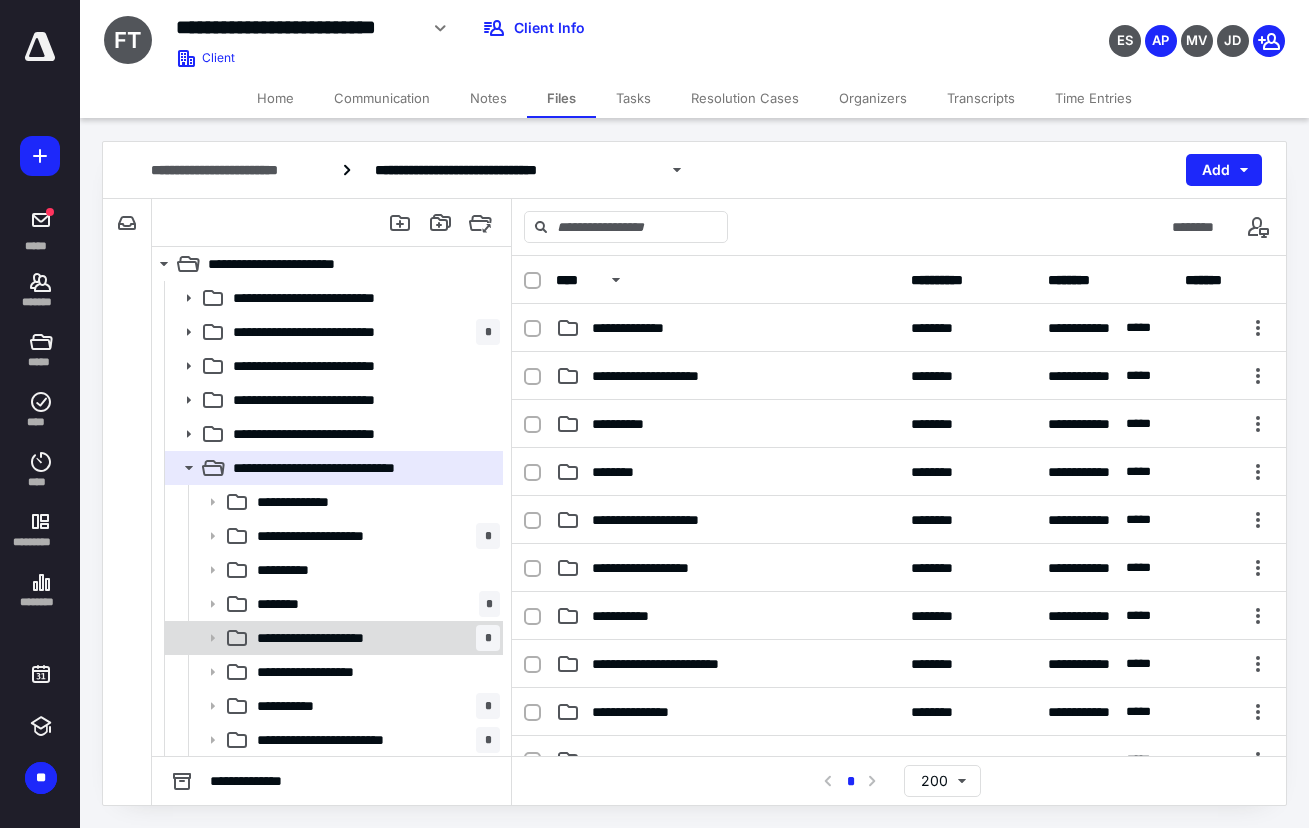 click 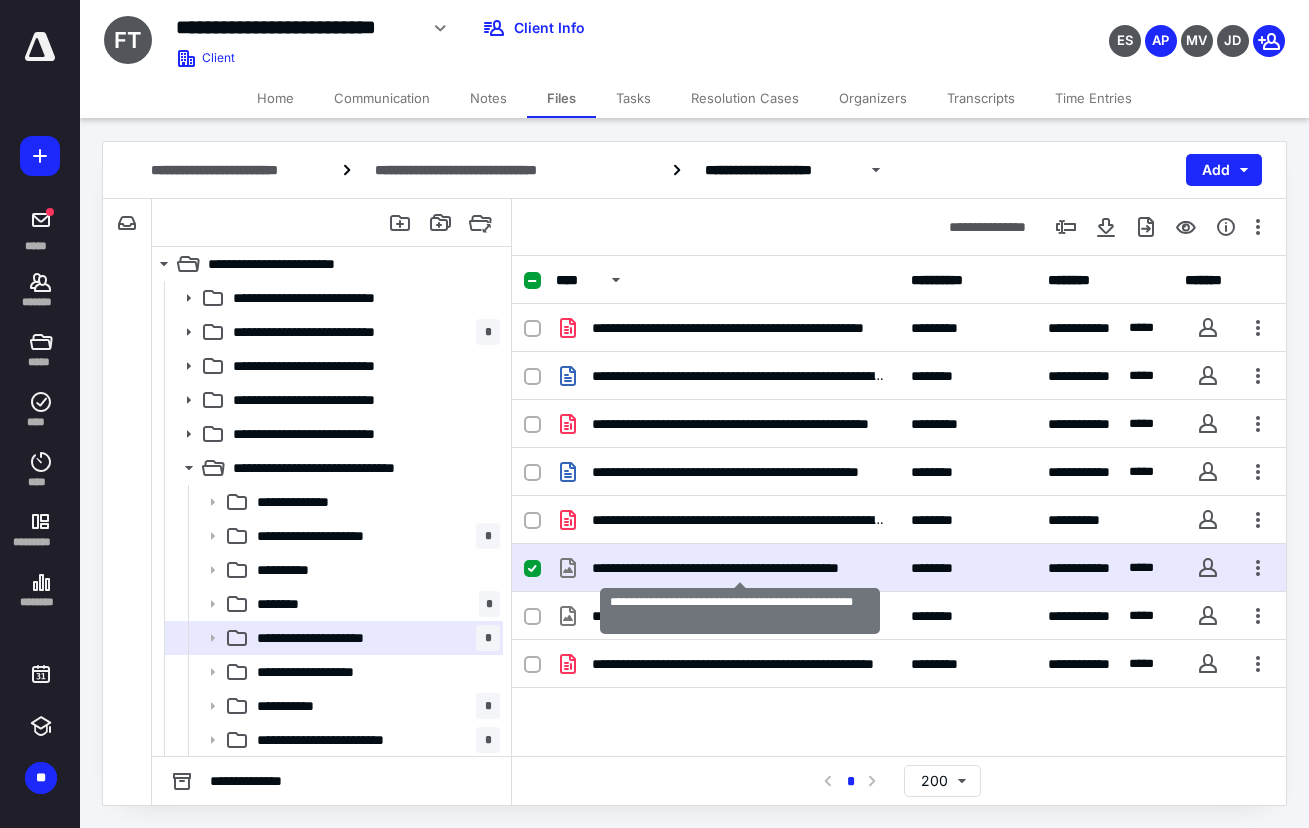 checkbox on "true" 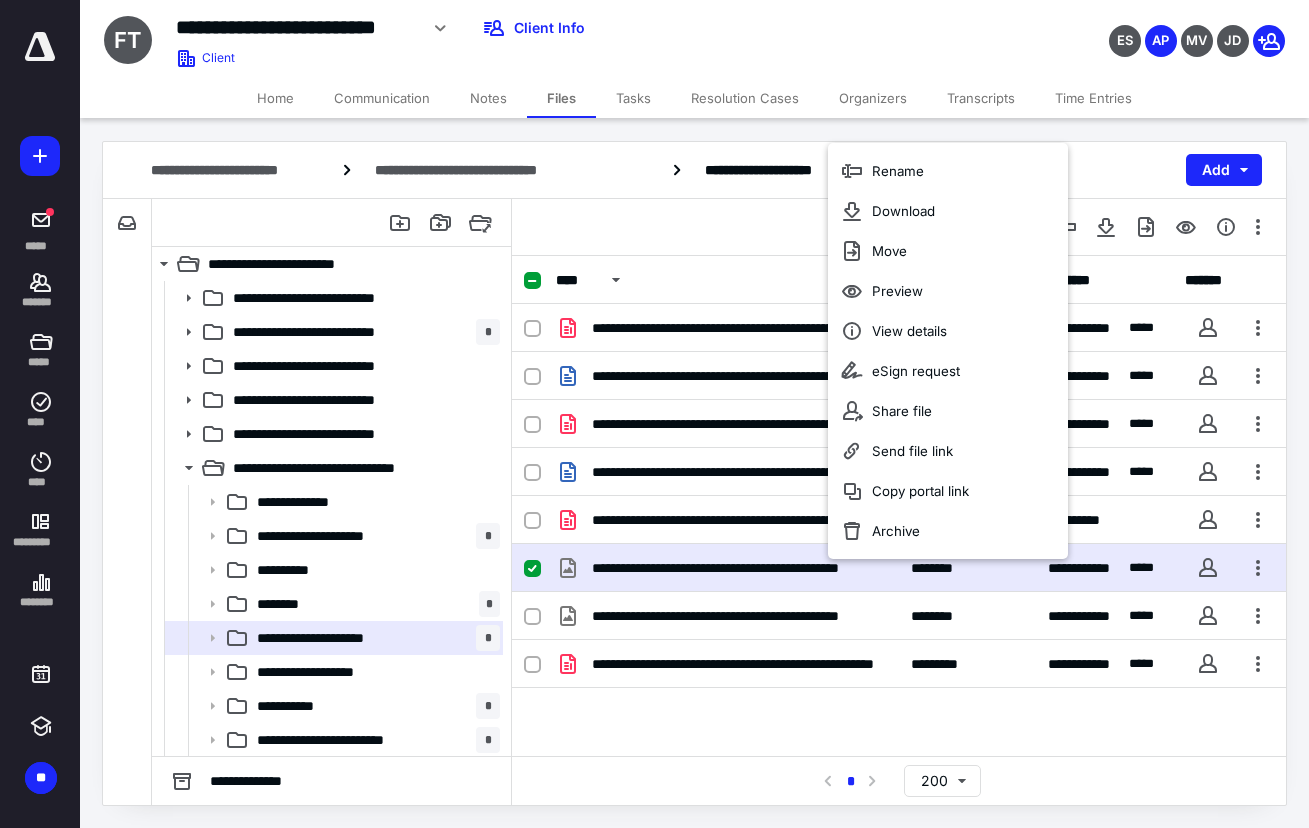 click on "**********" at bounding box center (899, 506) 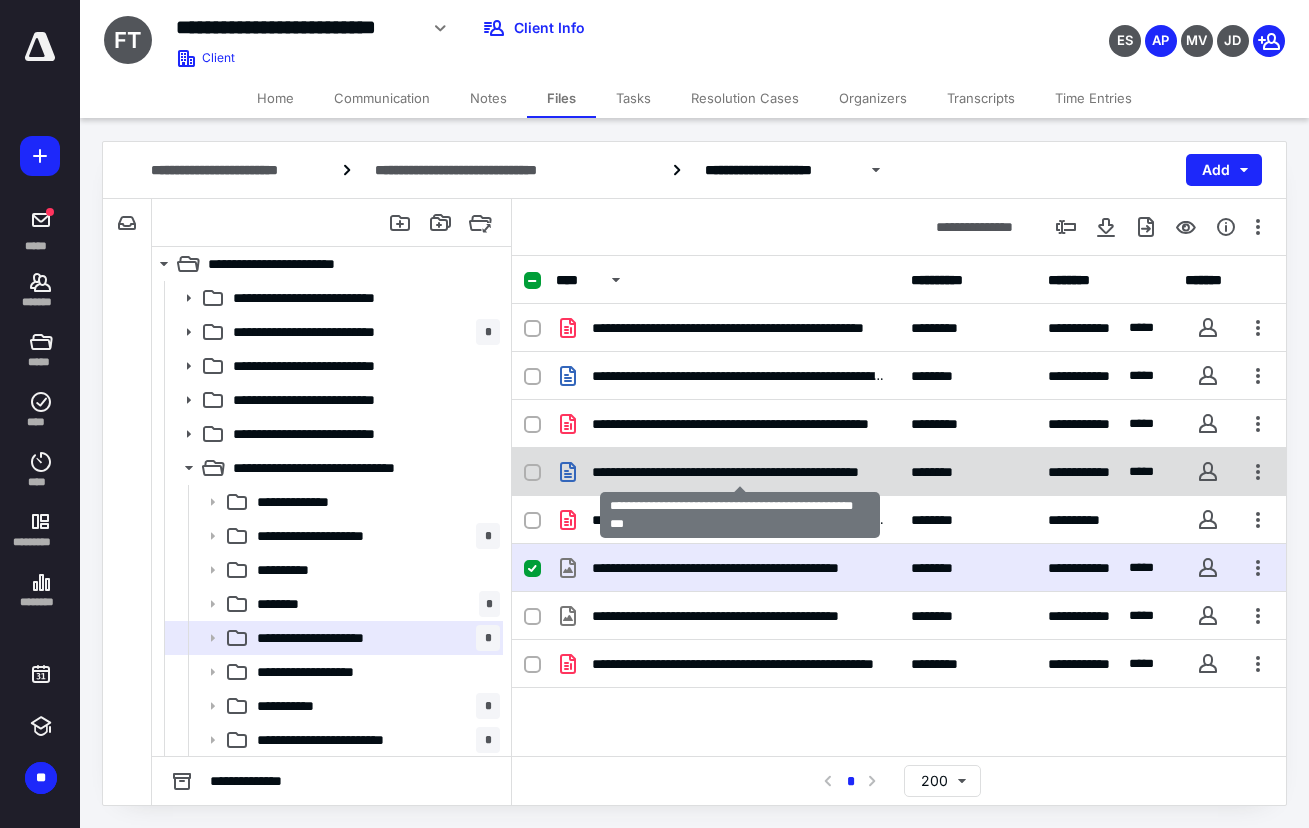 checkbox on "true" 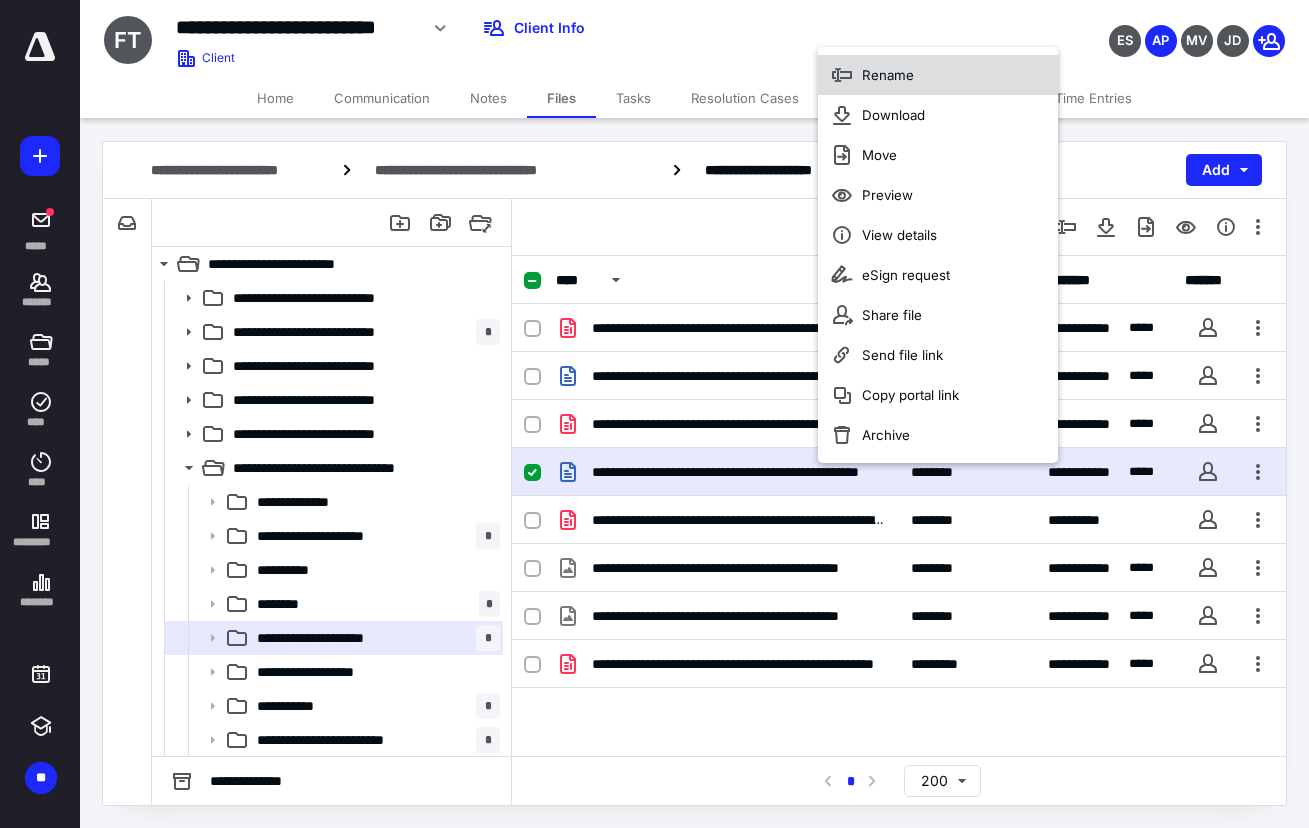click on "Rename" at bounding box center [938, 75] 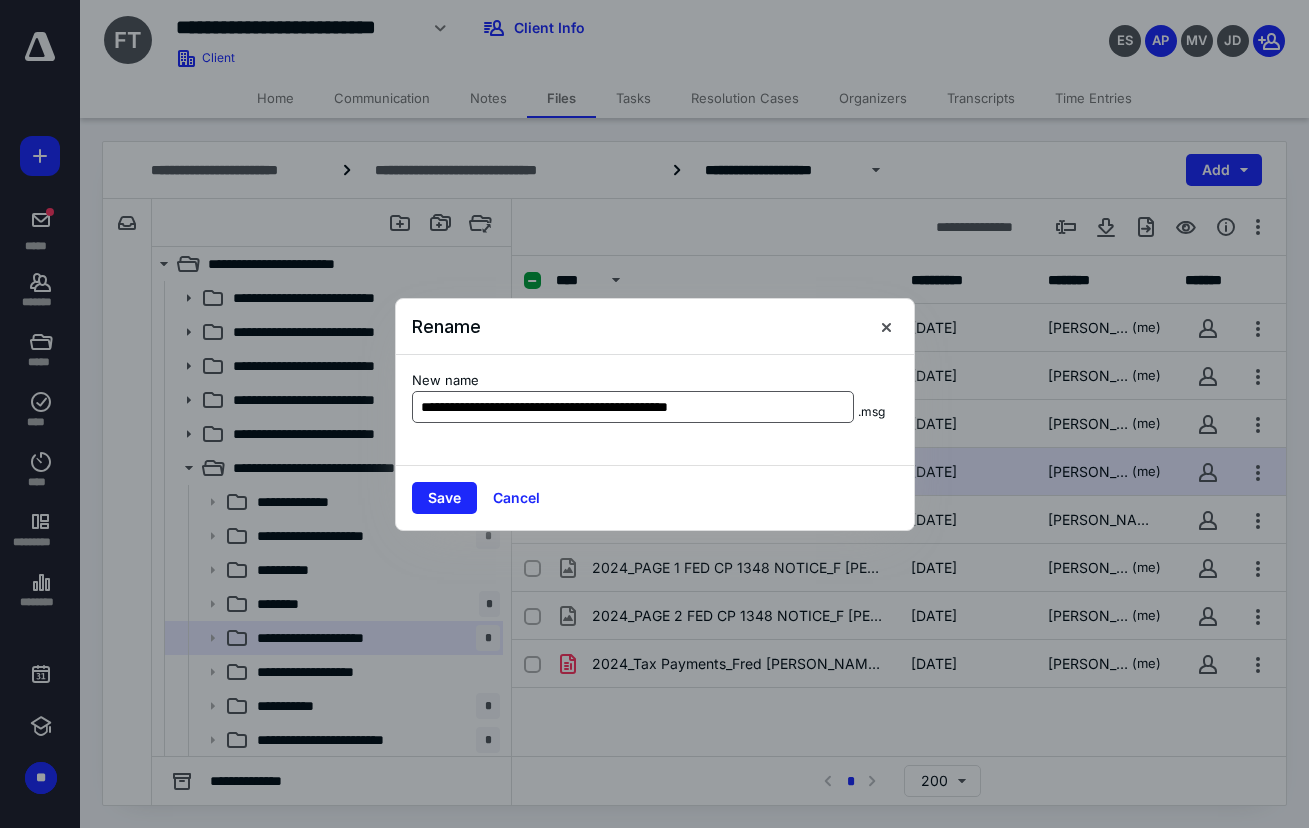 click on "**********" at bounding box center (633, 407) 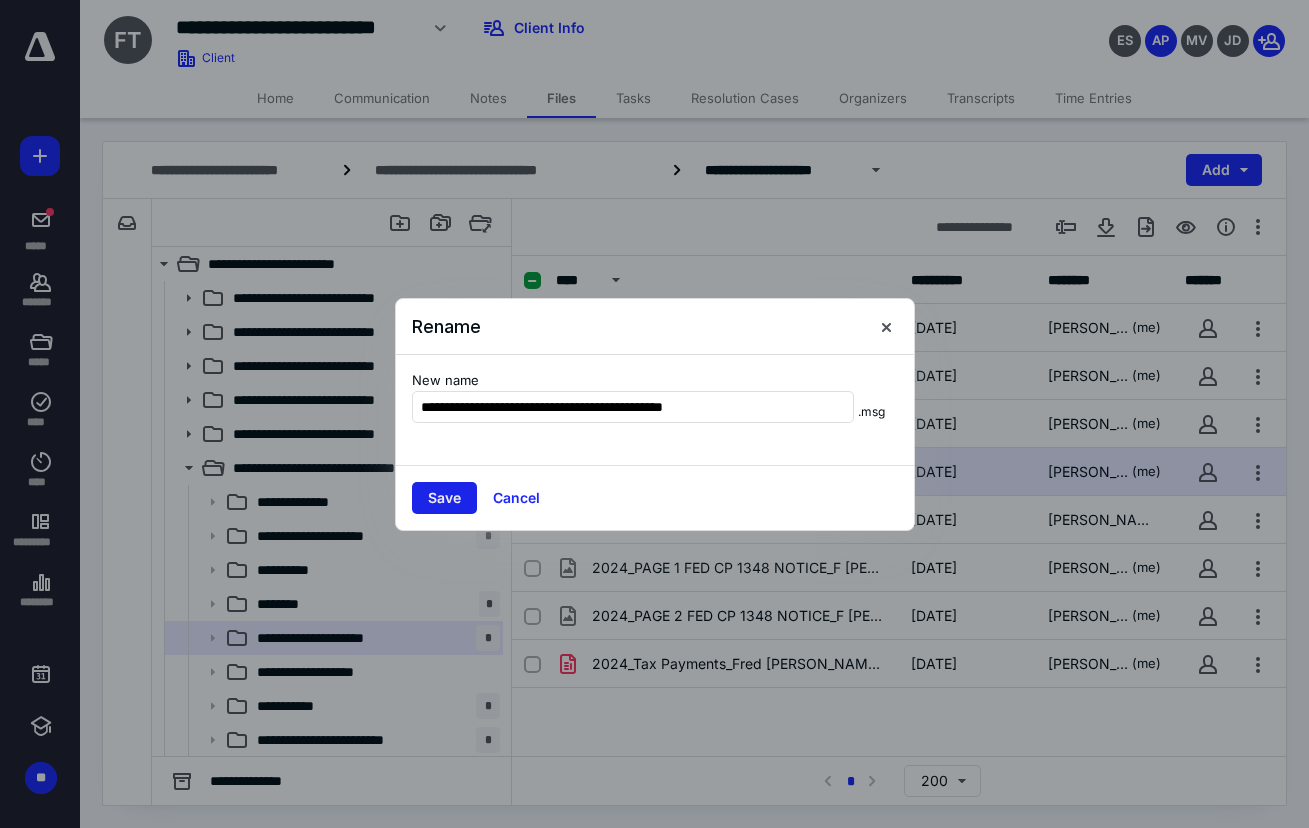 type on "**********" 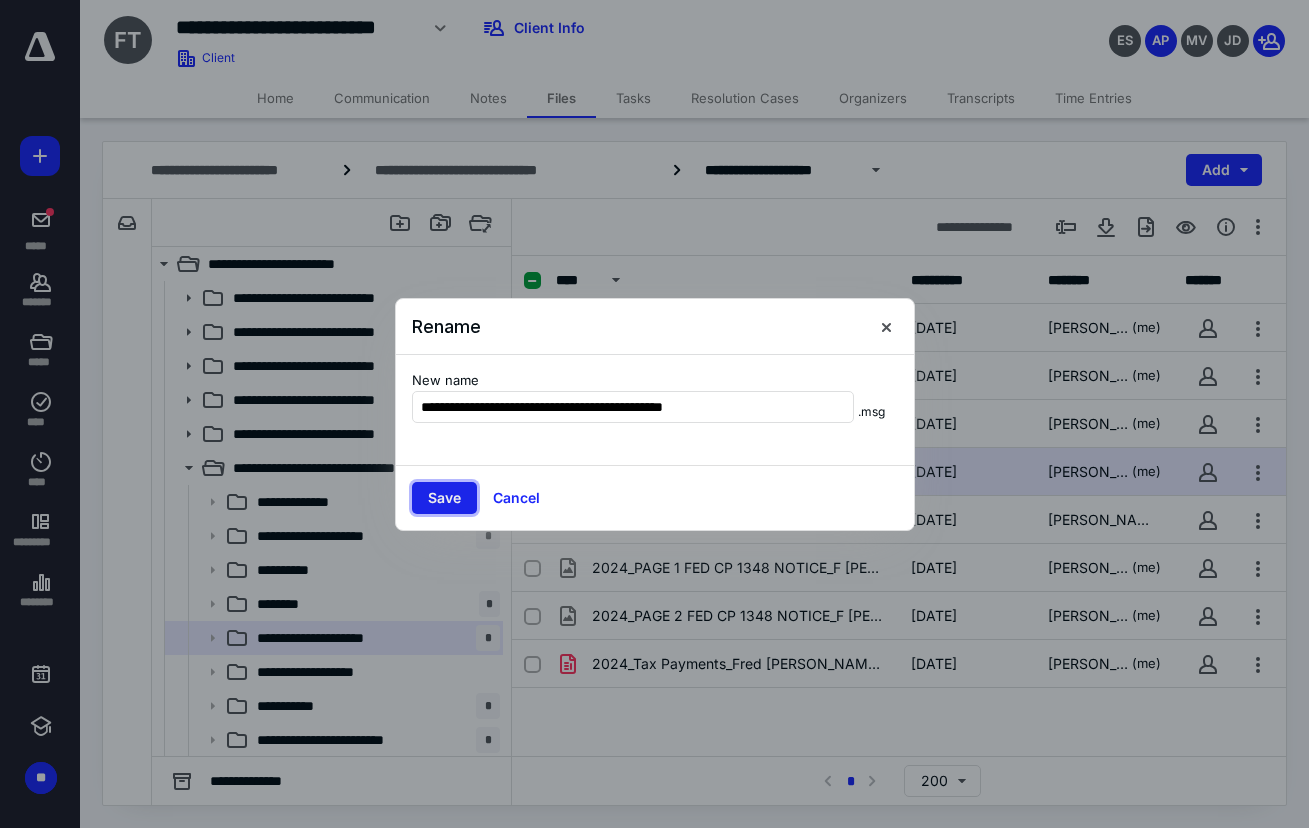 click on "Save" at bounding box center (444, 498) 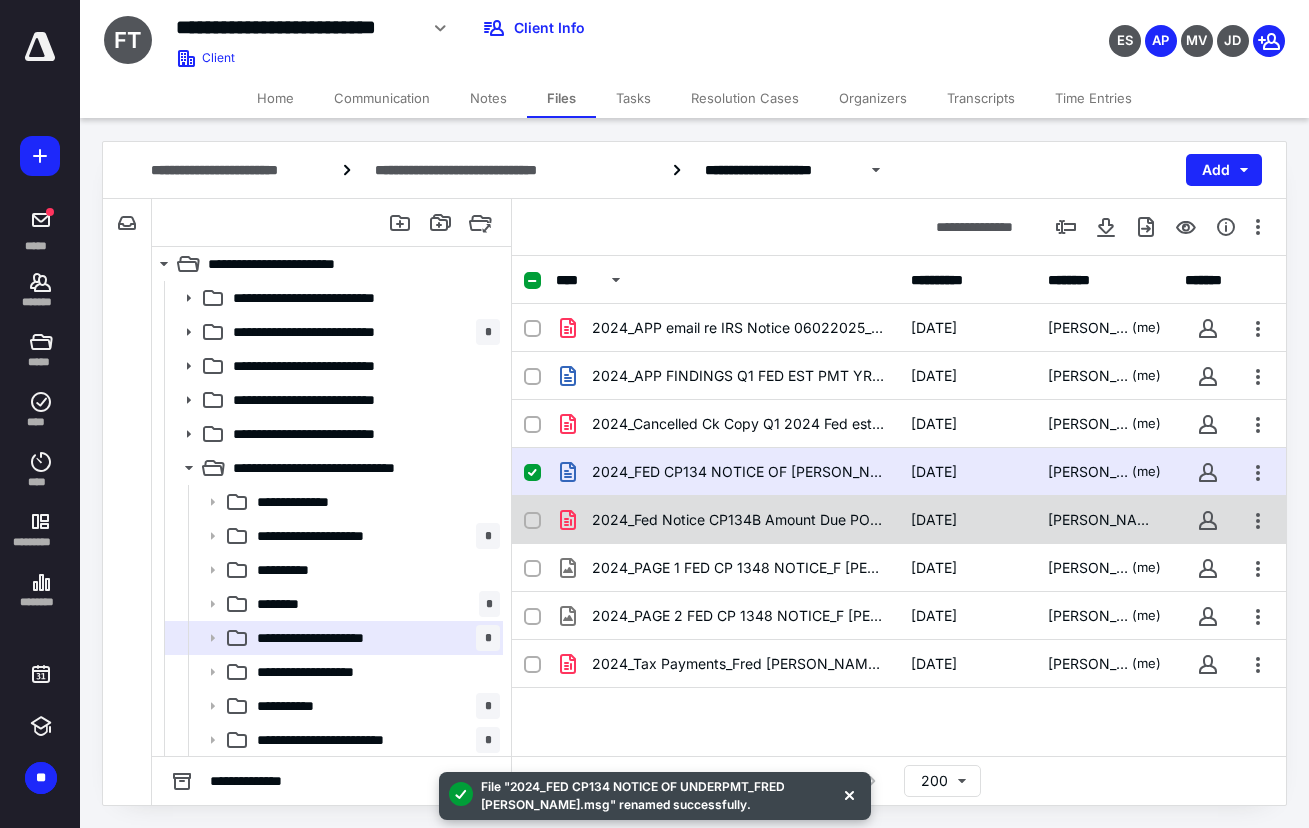 checkbox on "false" 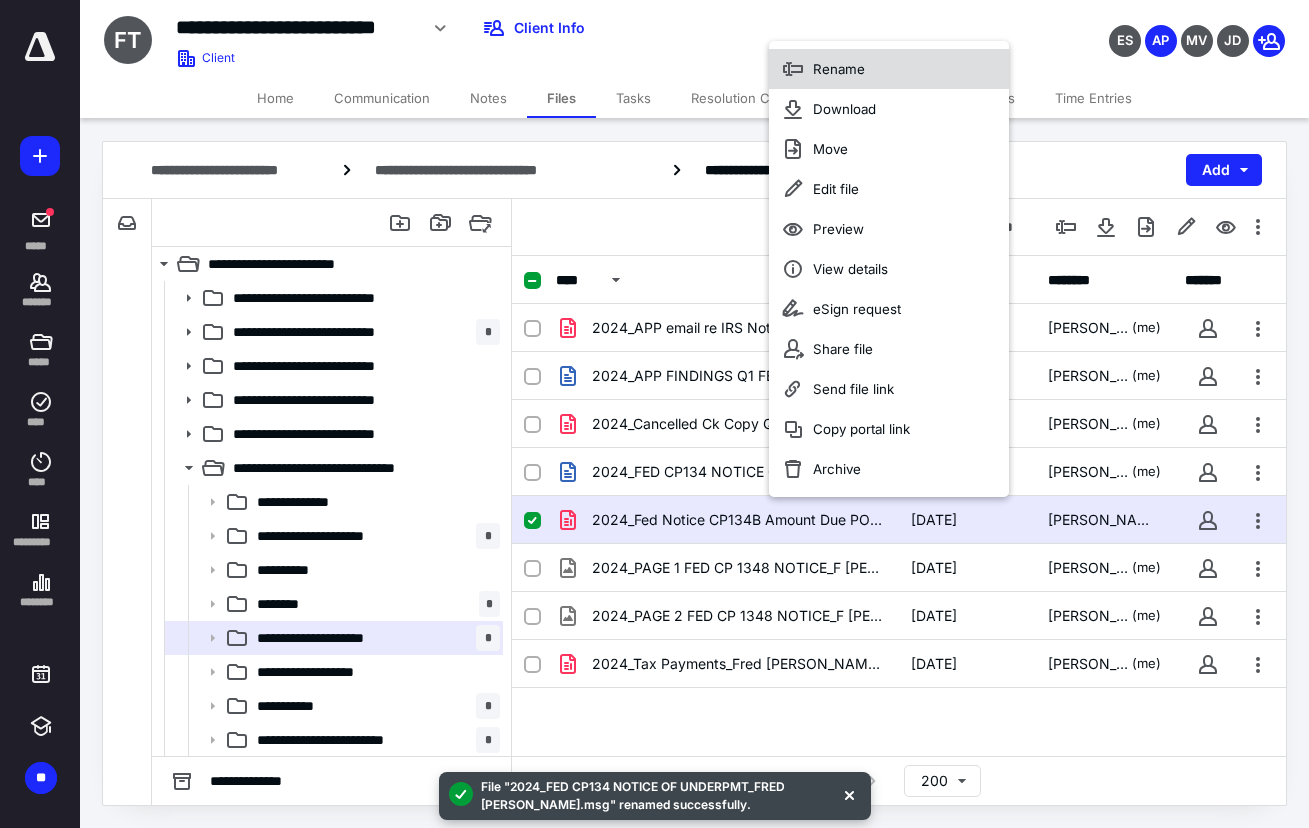 click on "Rename" at bounding box center [889, 69] 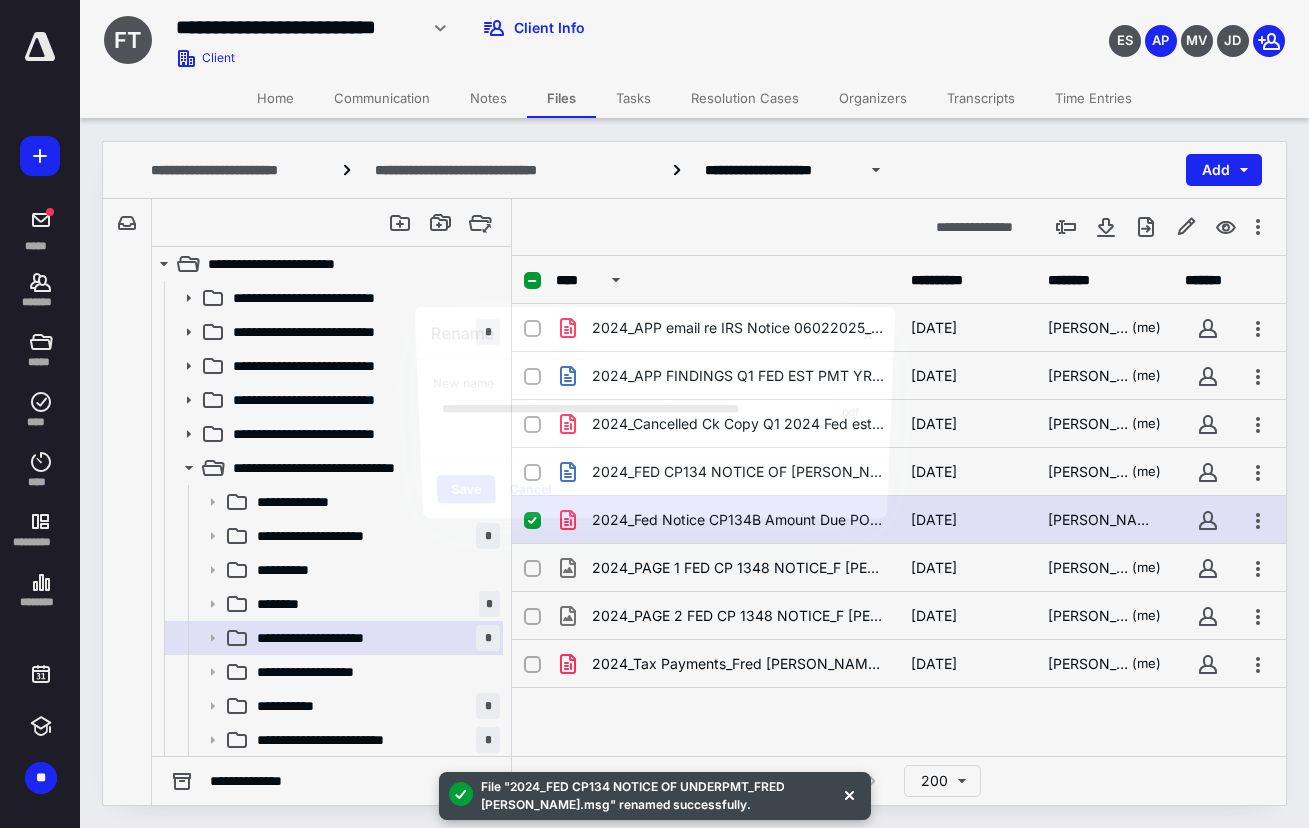 scroll, scrollTop: 0, scrollLeft: 56, axis: horizontal 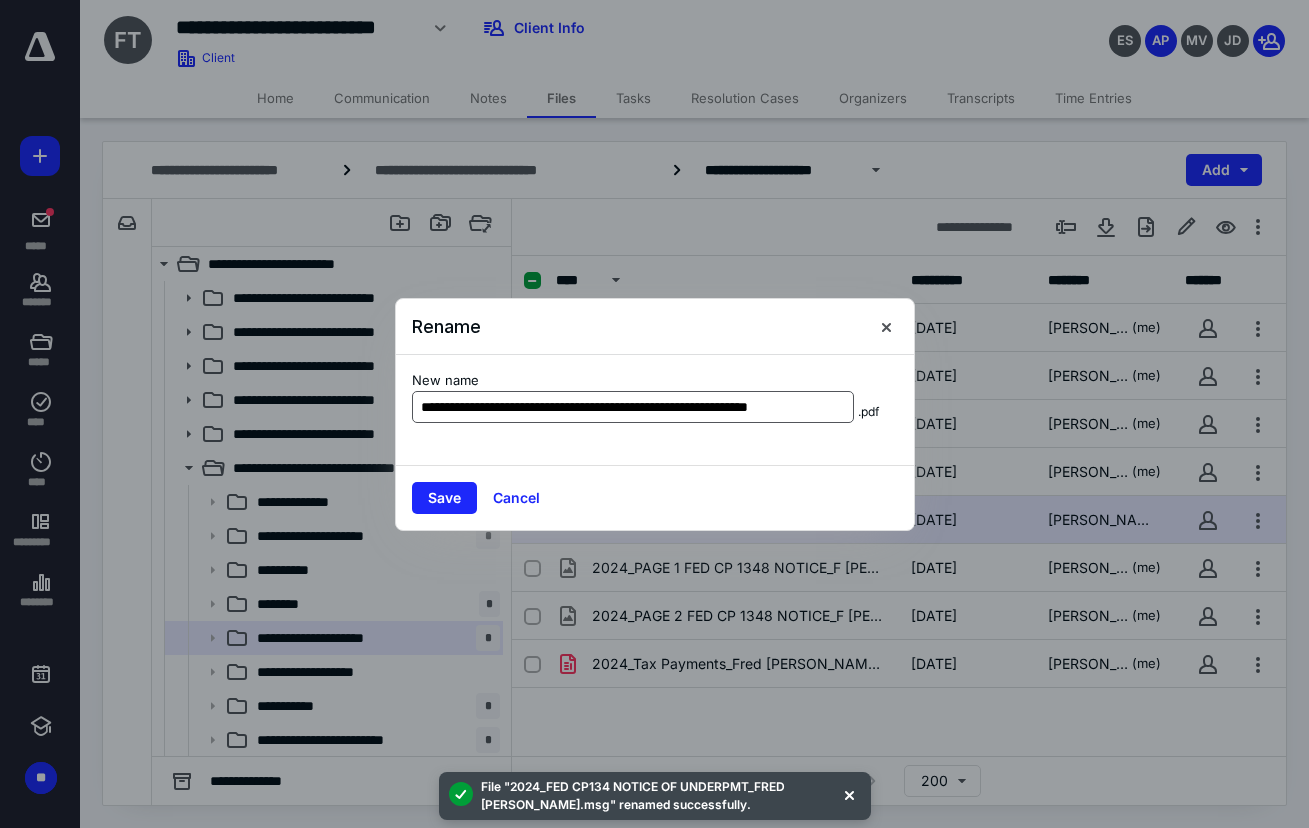 click on "**********" at bounding box center [633, 407] 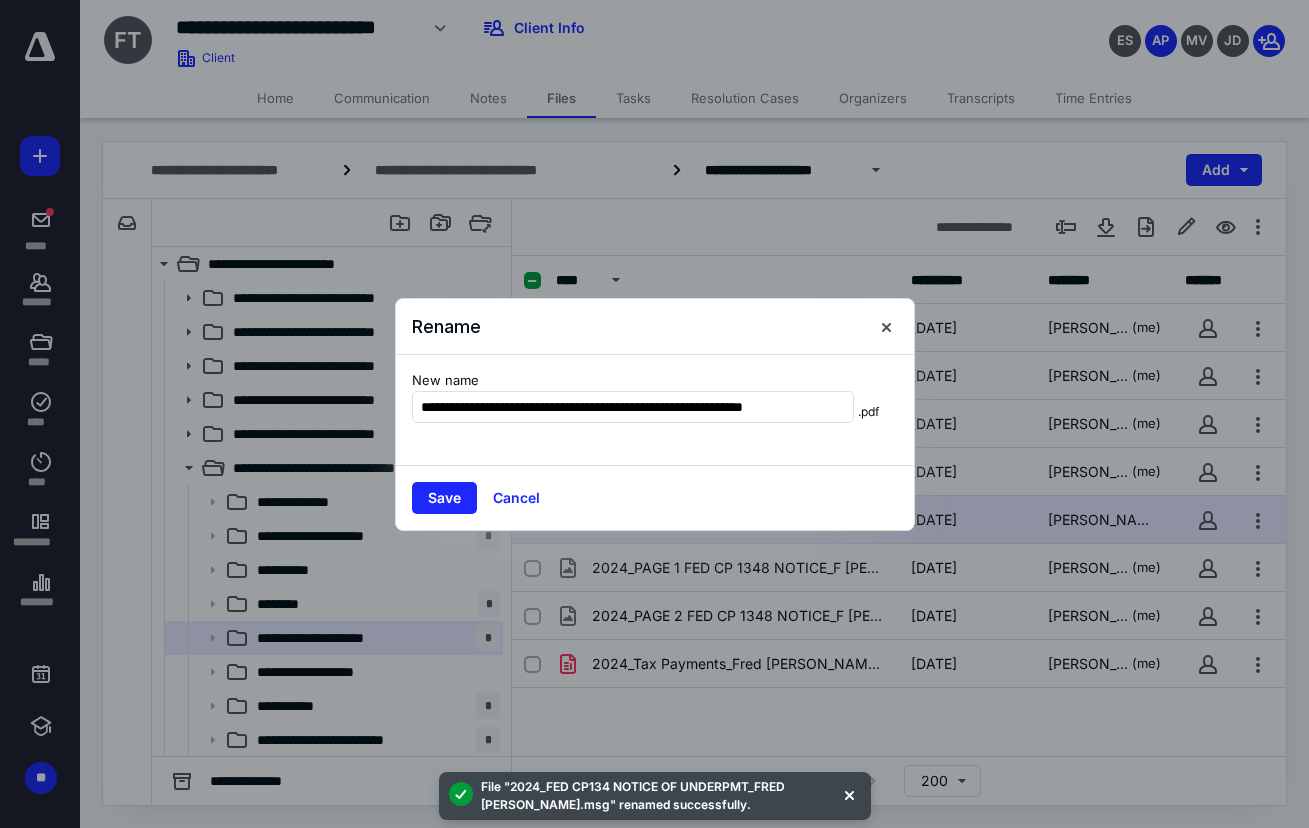 scroll, scrollTop: 0, scrollLeft: 47, axis: horizontal 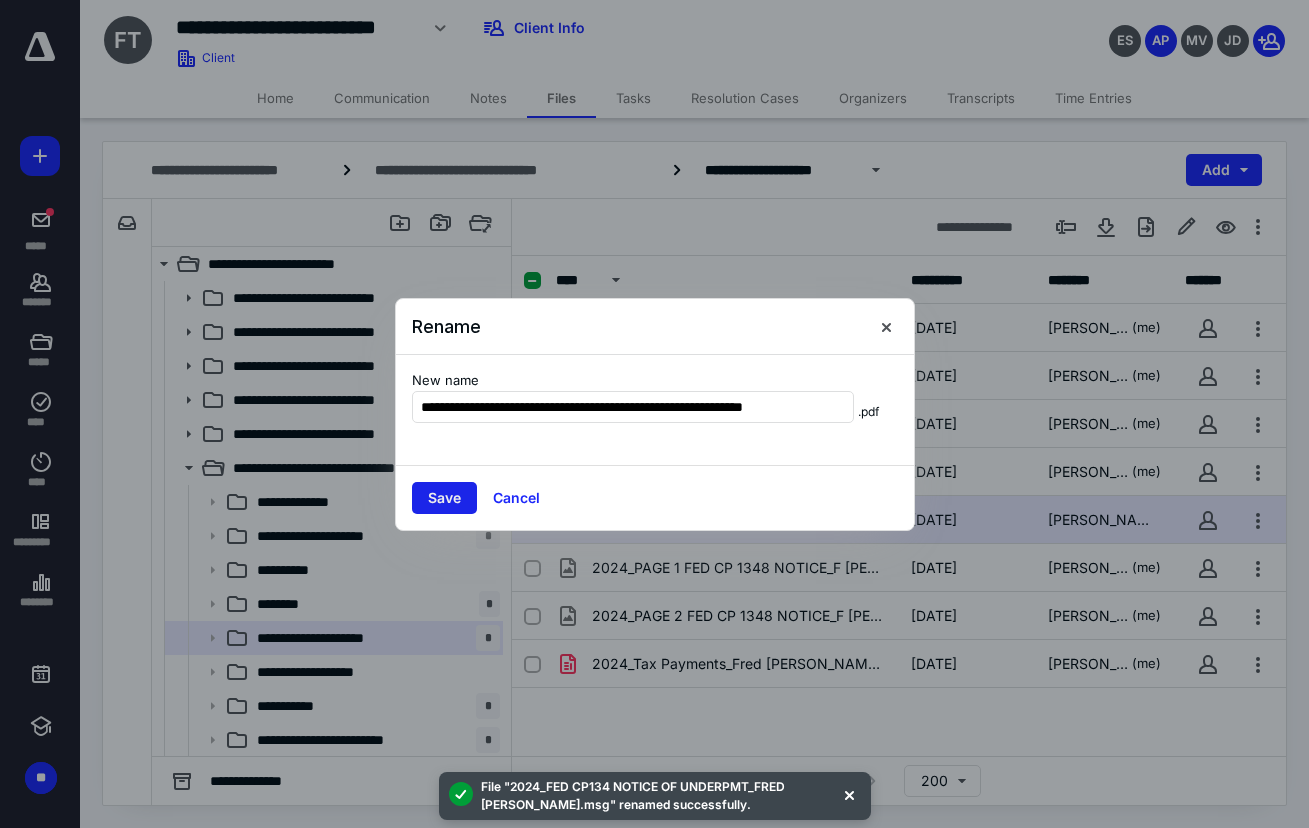 type on "**********" 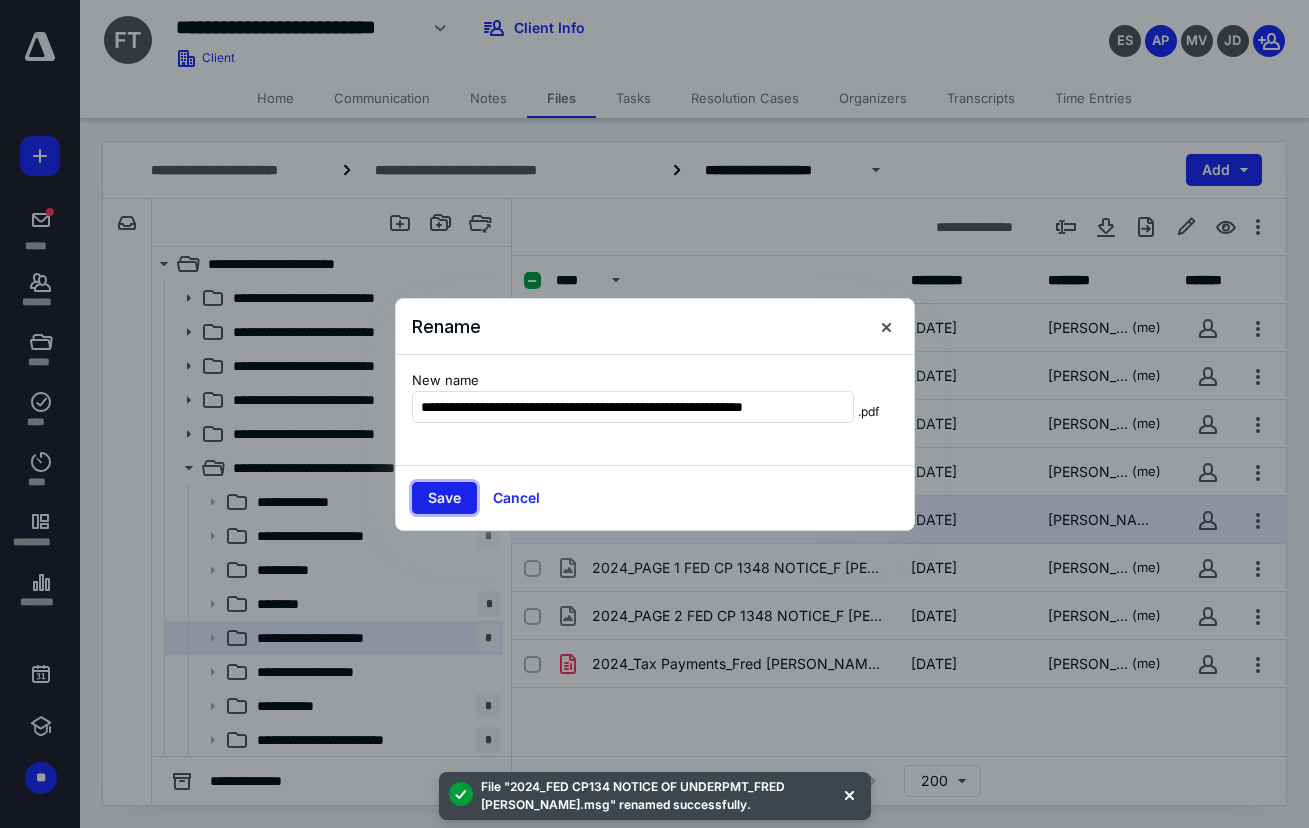 click on "Save" at bounding box center [444, 498] 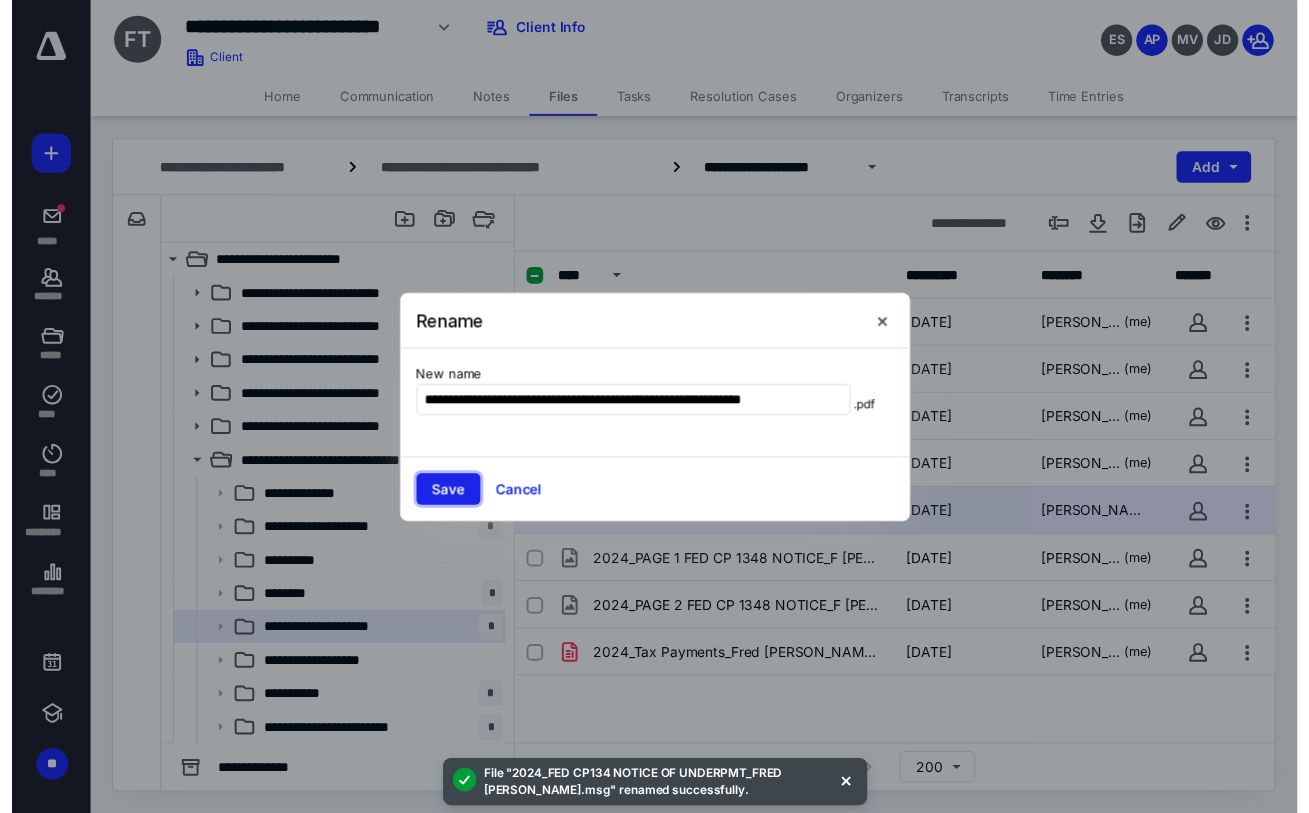 scroll, scrollTop: 0, scrollLeft: 0, axis: both 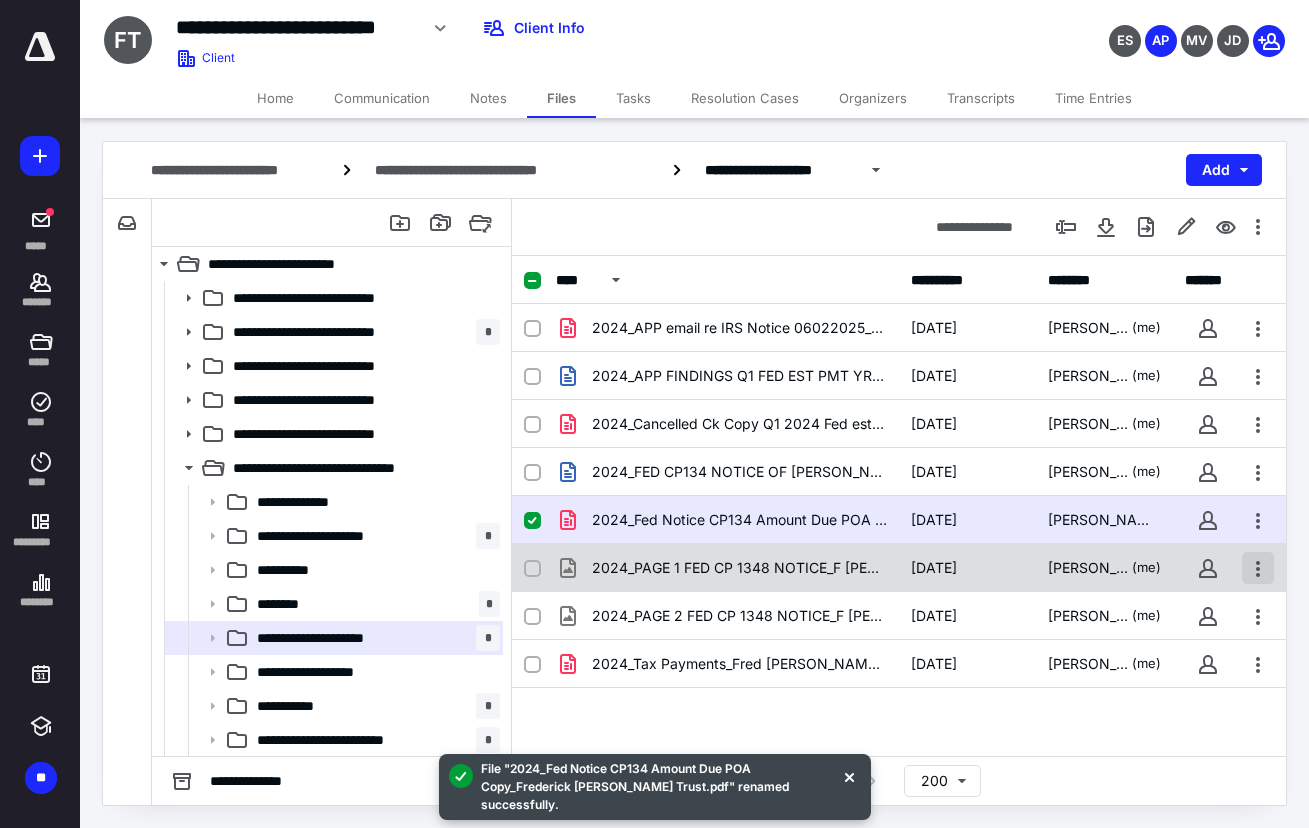 click at bounding box center (1258, 568) 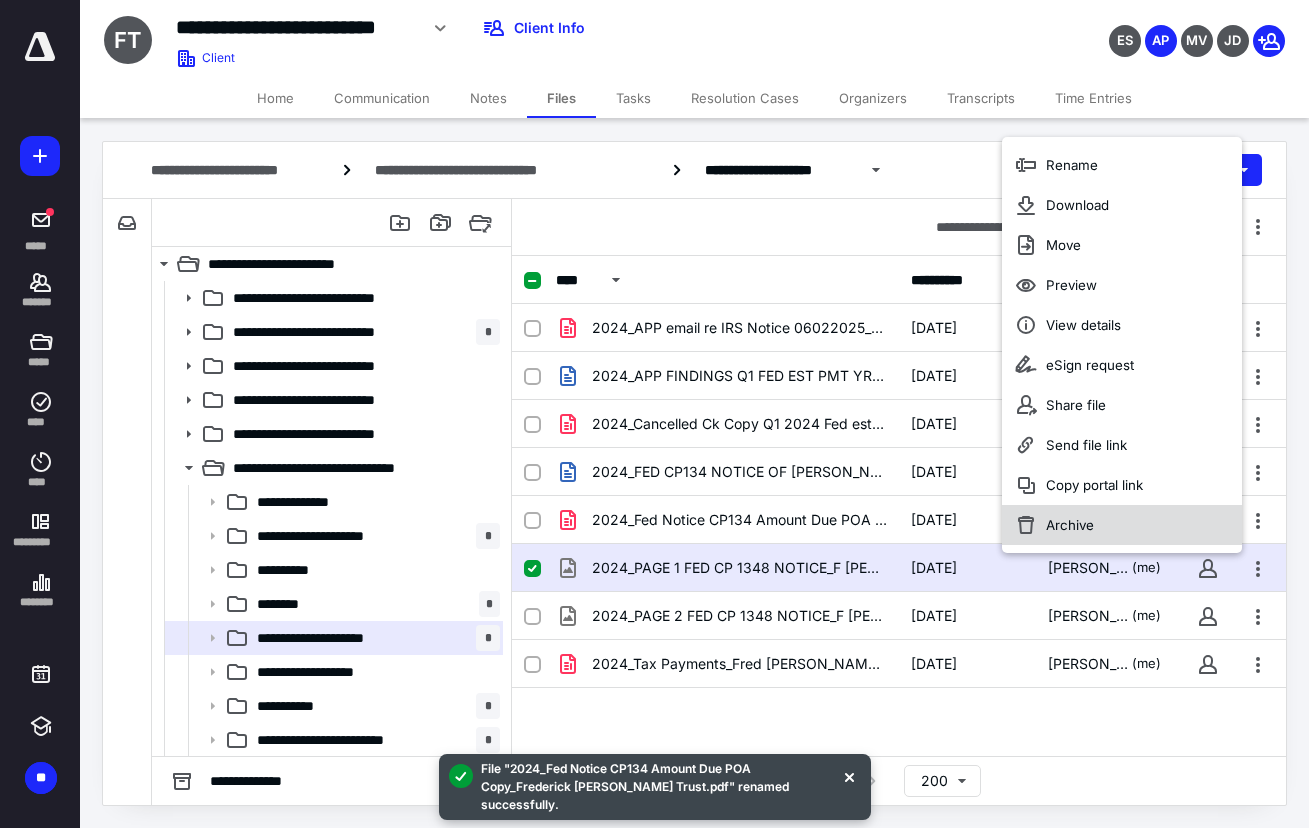 click on "Archive" at bounding box center [1122, 525] 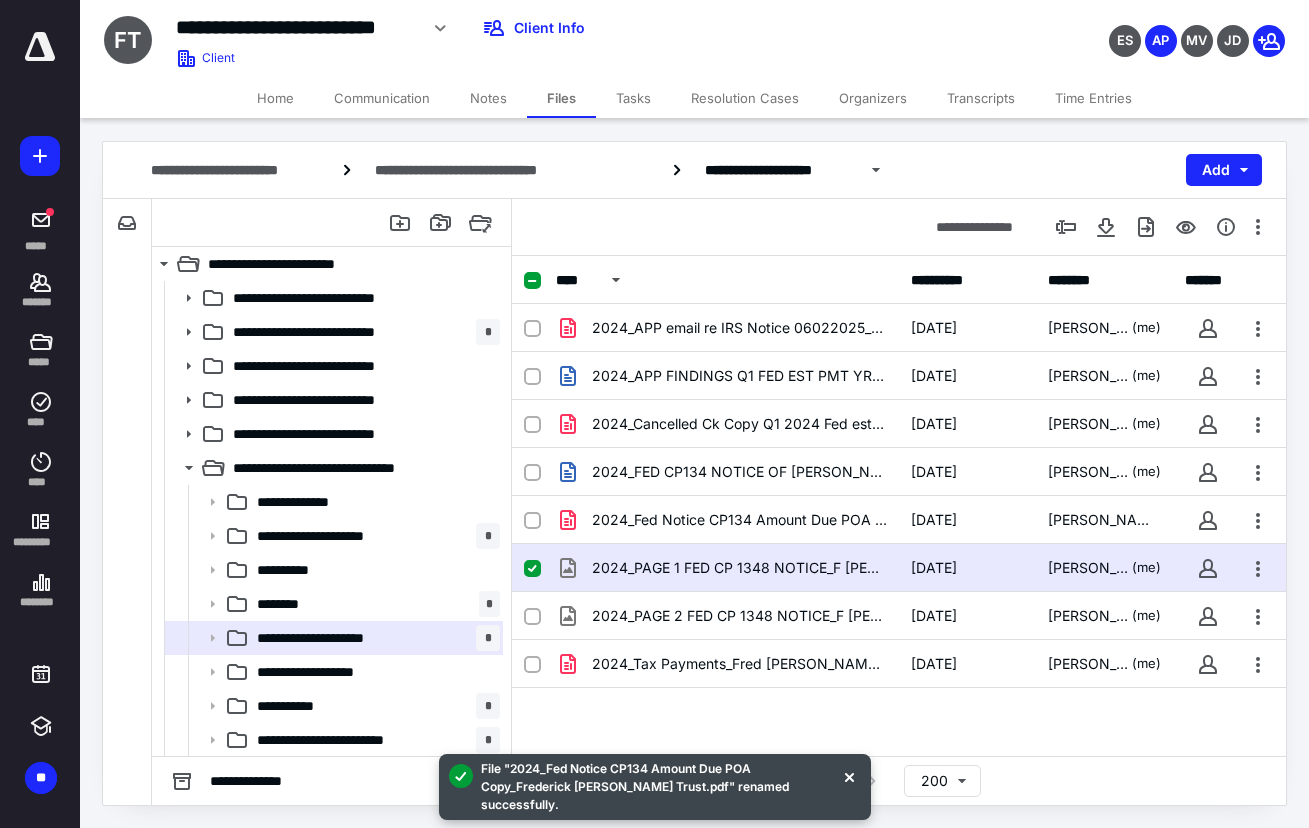 checkbox on "false" 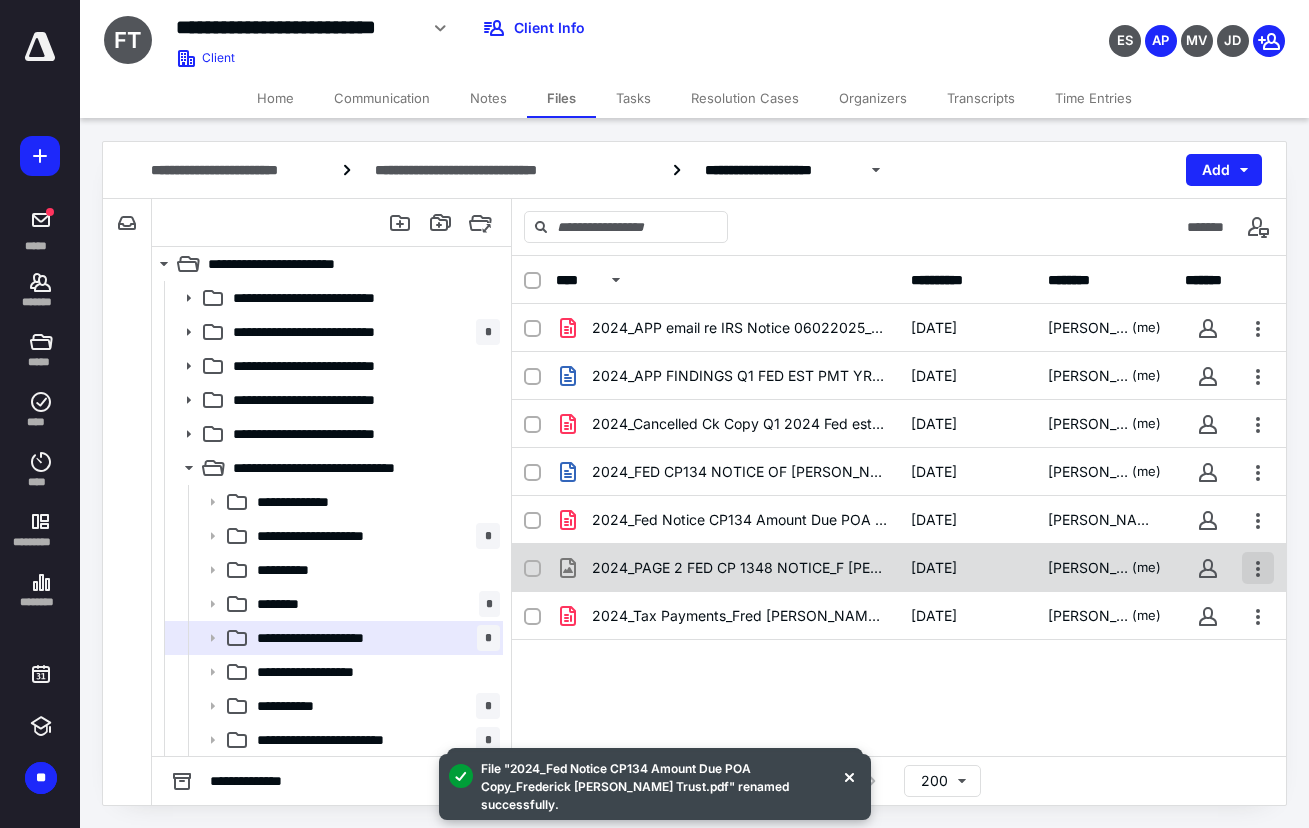click at bounding box center [1258, 568] 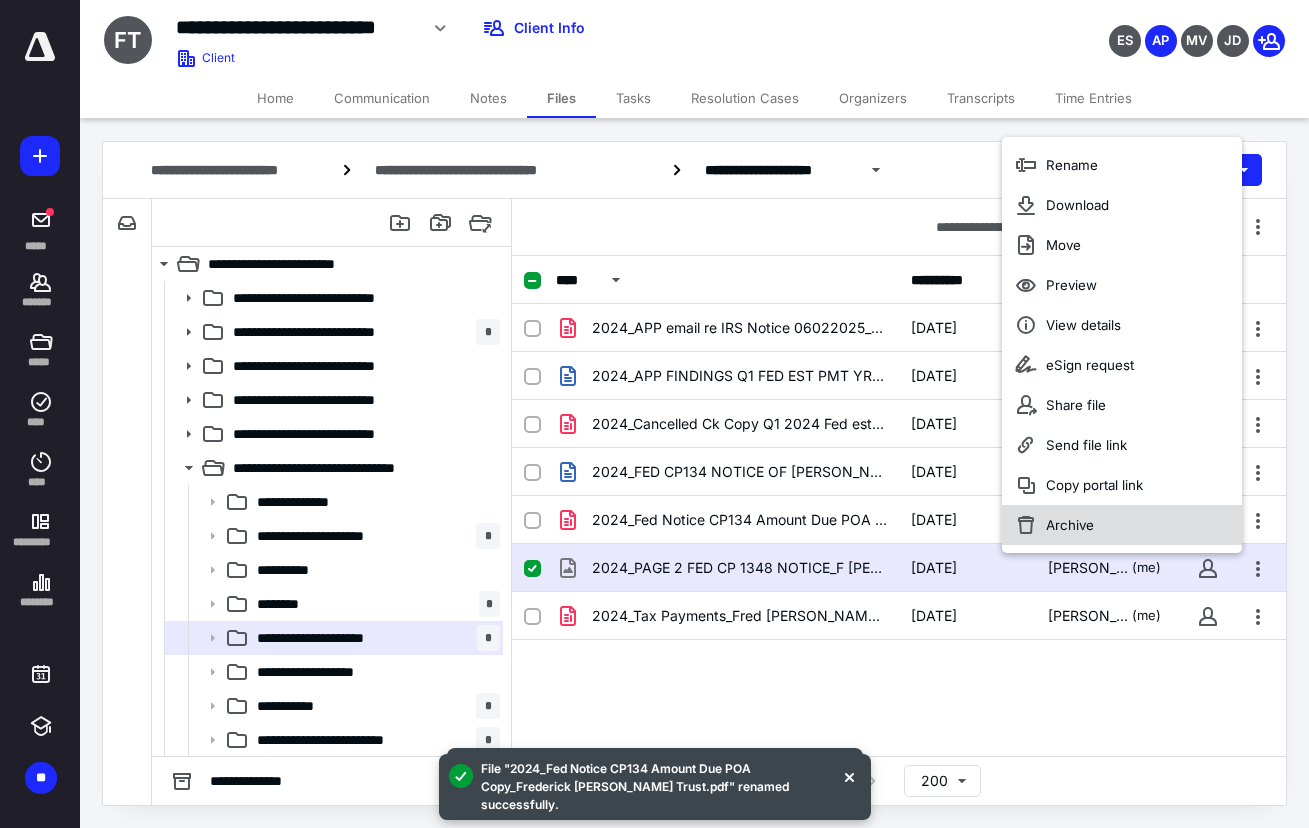 click on "Archive" at bounding box center [1122, 525] 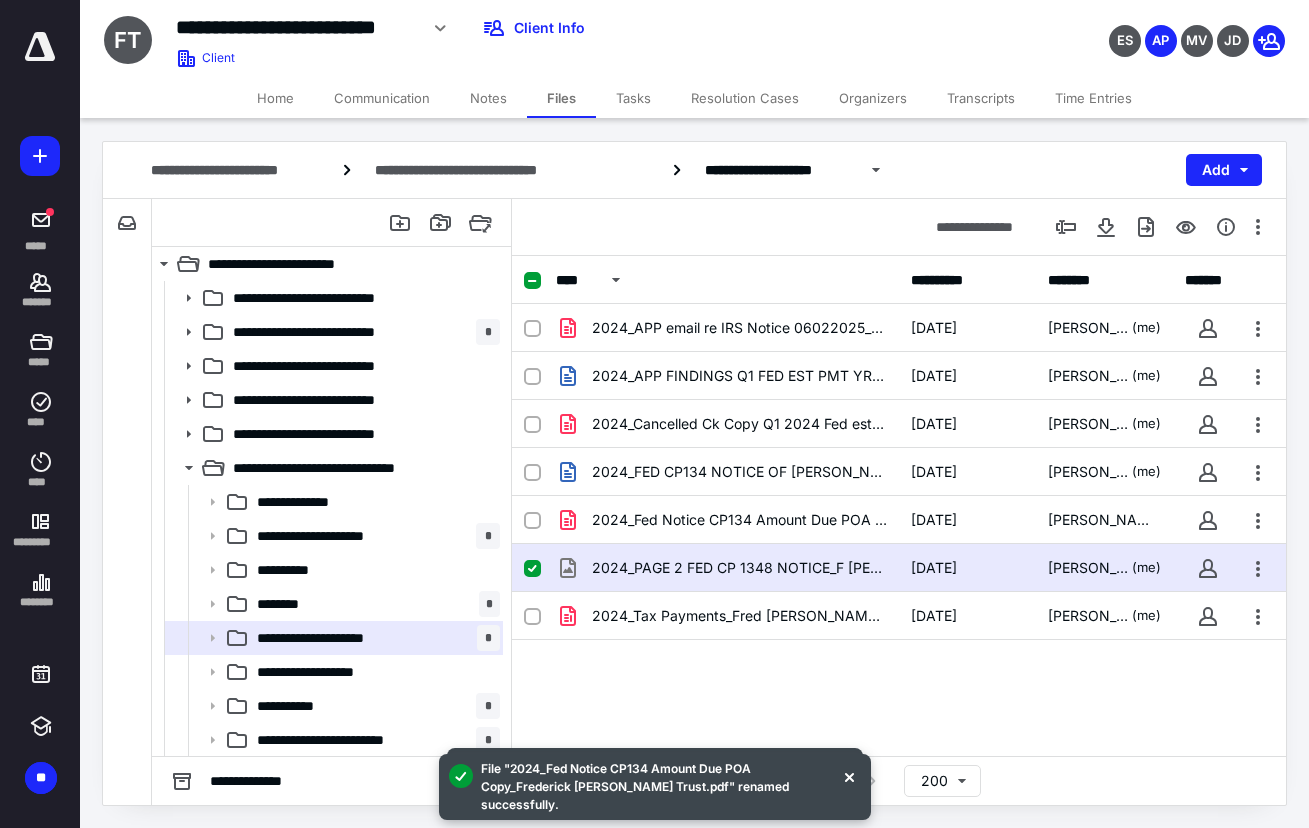 checkbox on "false" 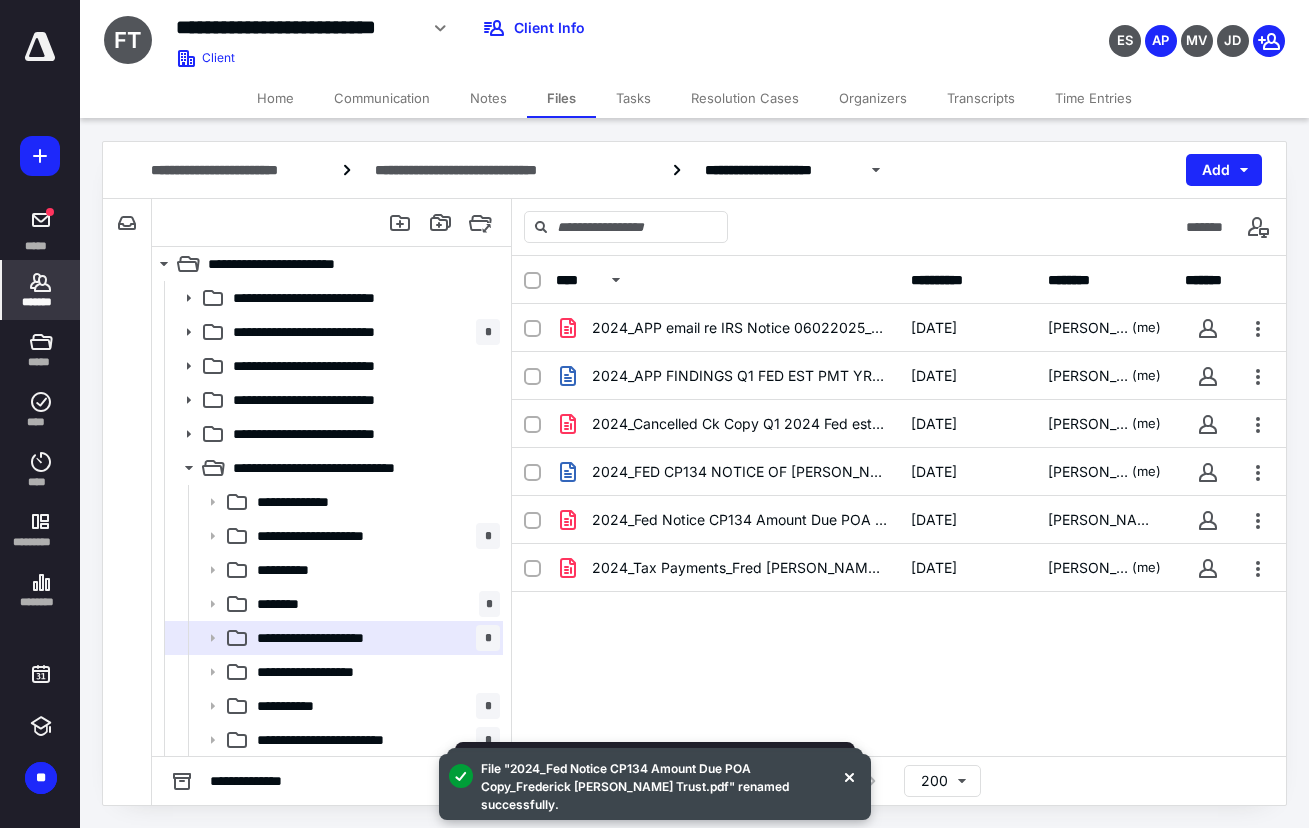 click 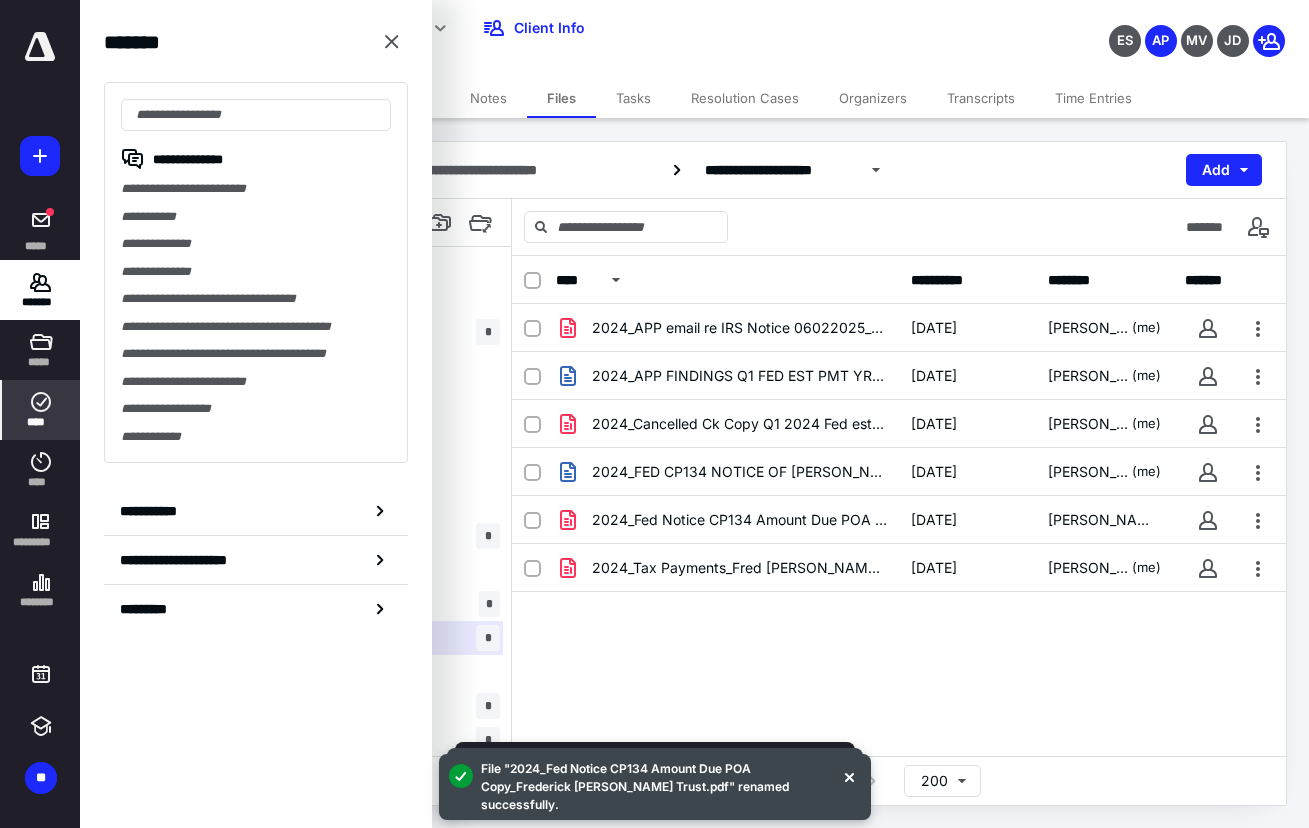 click 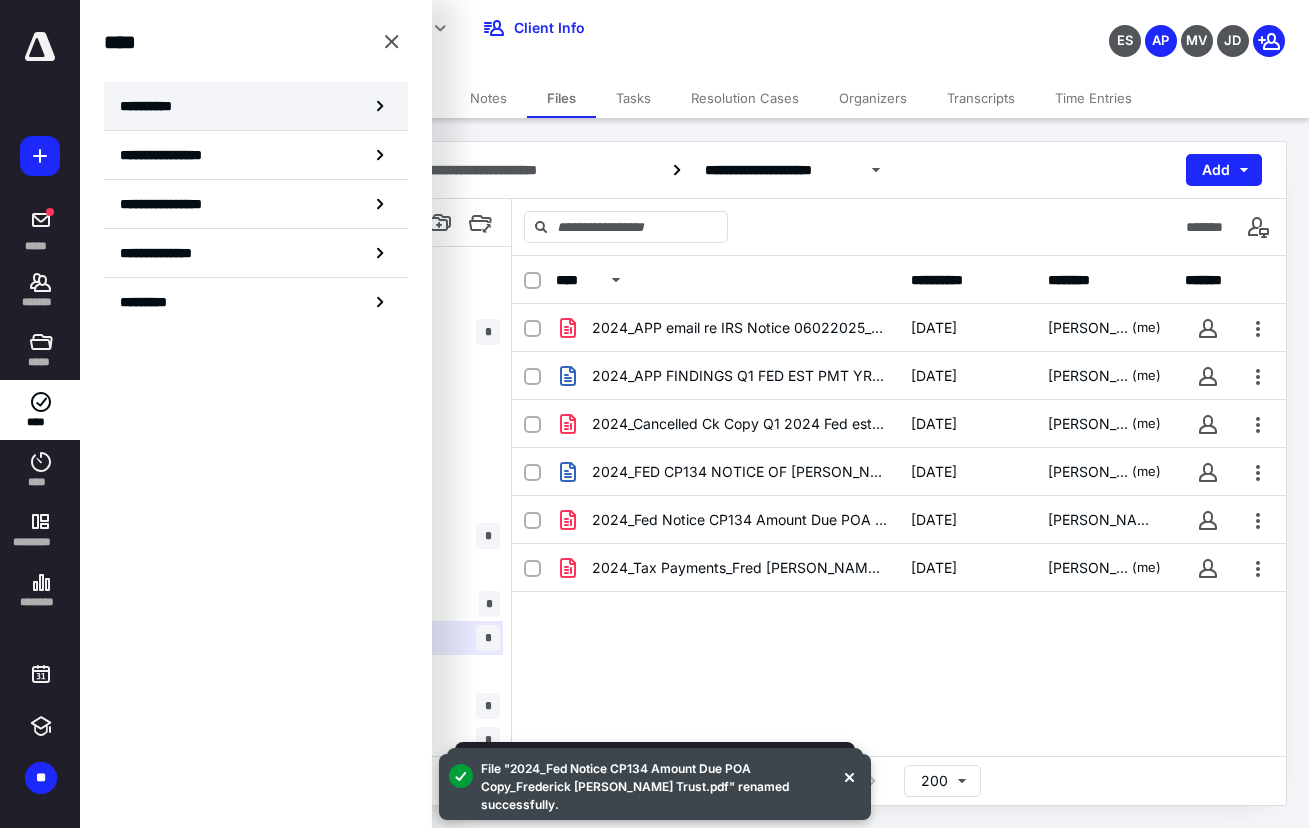 click on "**********" at bounding box center [256, 106] 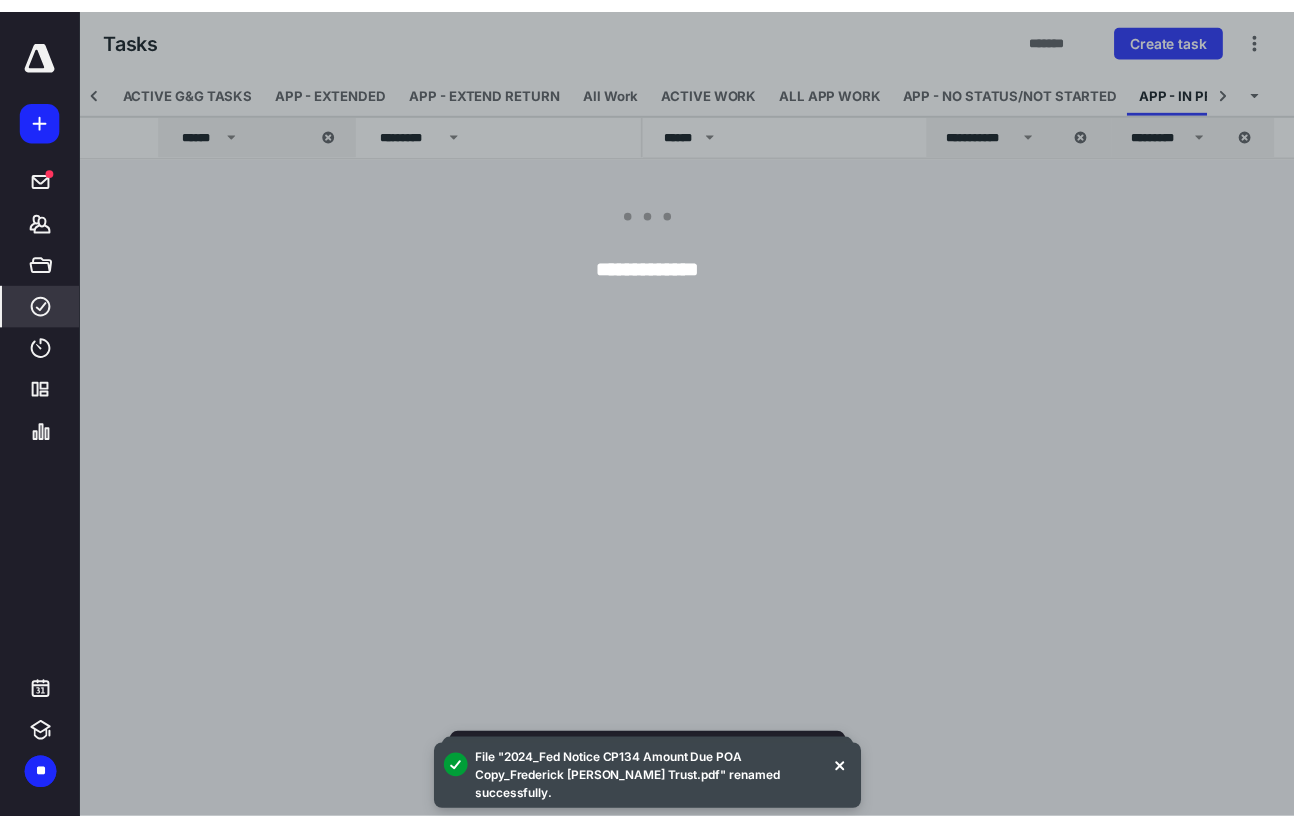 scroll, scrollTop: 0, scrollLeft: 123, axis: horizontal 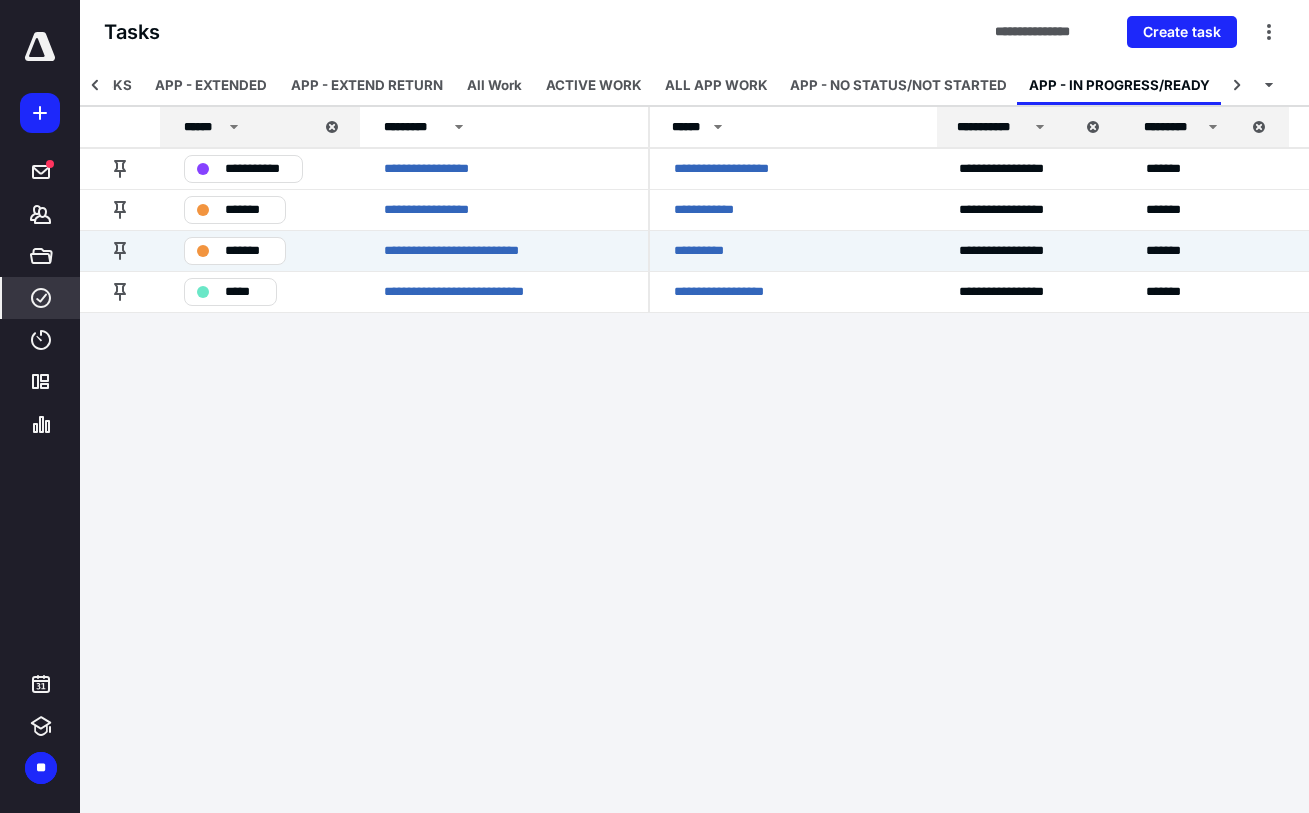 drag, startPoint x: 1210, startPoint y: 233, endPoint x: 1177, endPoint y: 339, distance: 111.01801 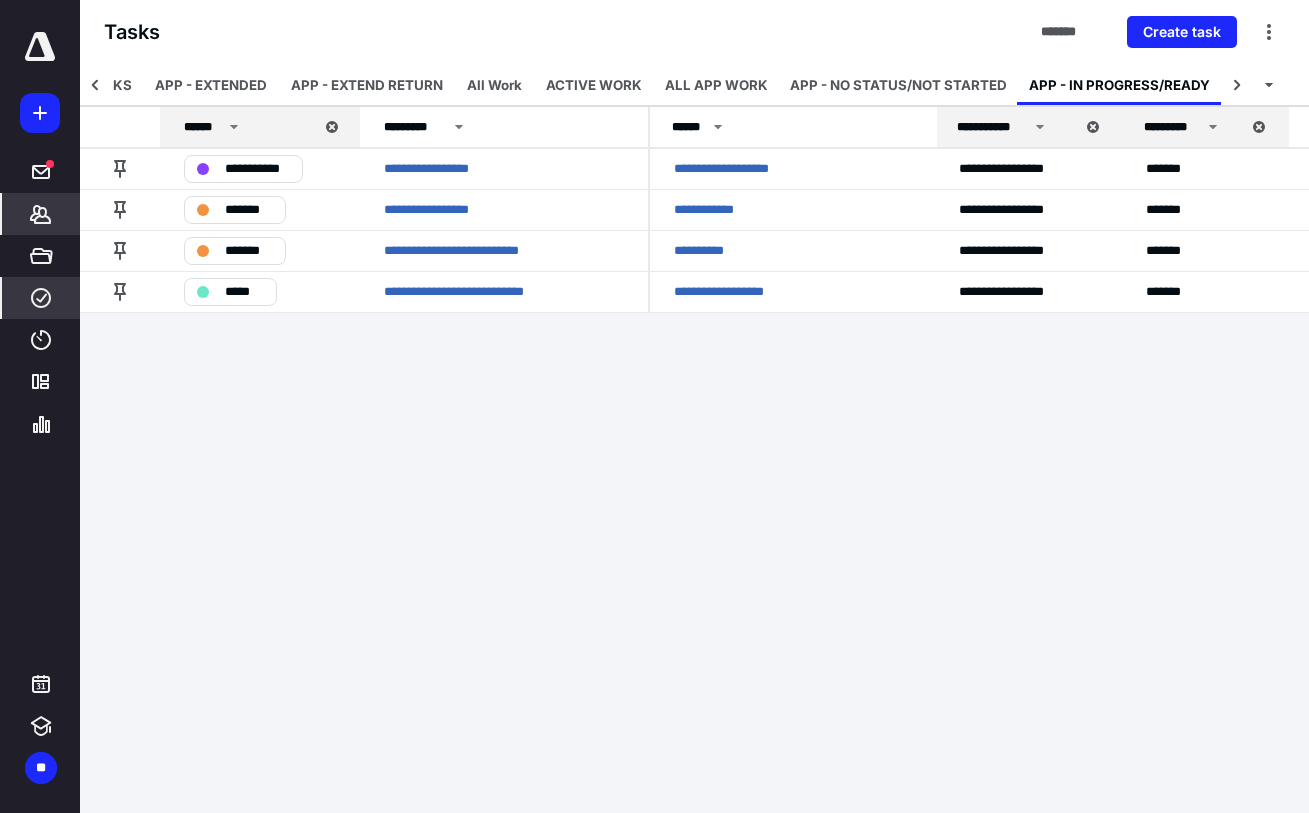 drag, startPoint x: 47, startPoint y: 286, endPoint x: 77, endPoint y: 282, distance: 30.265491 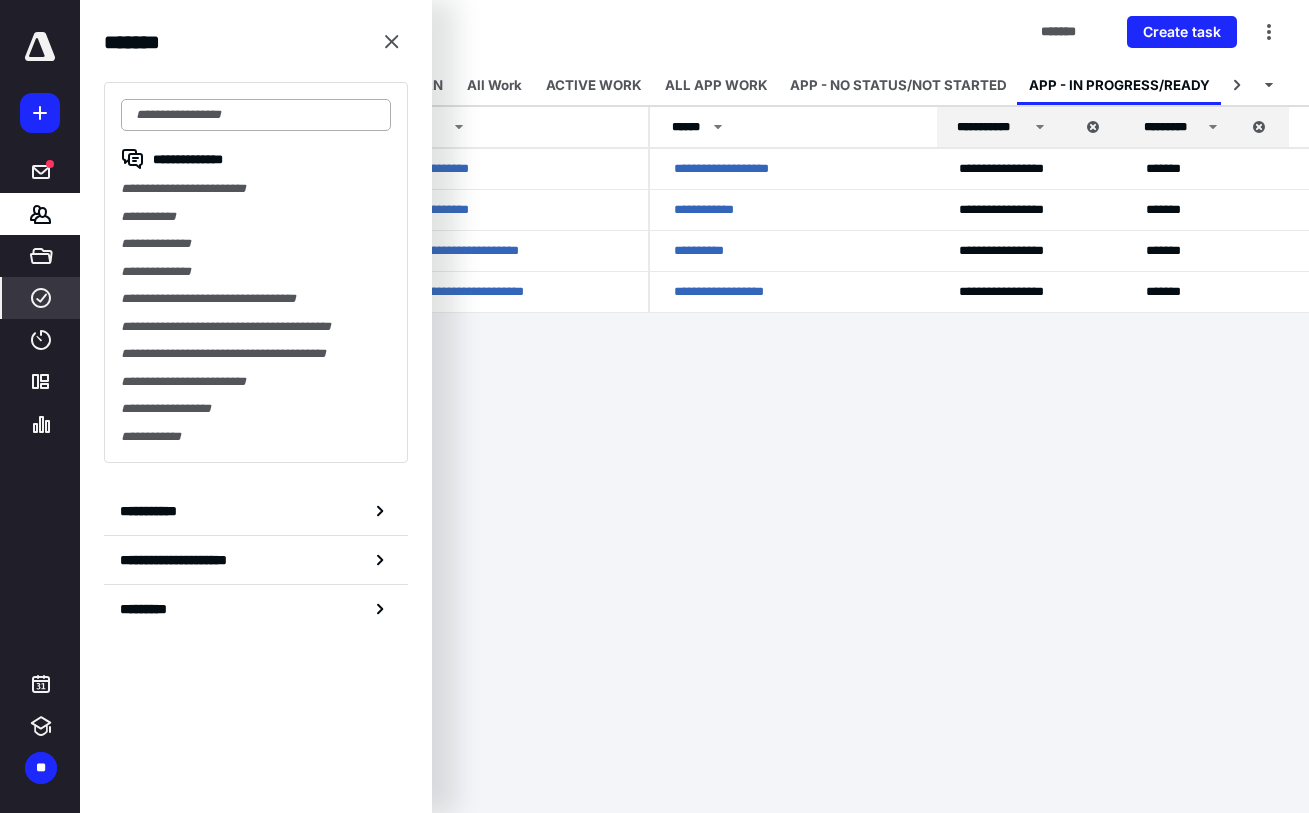 click at bounding box center [256, 115] 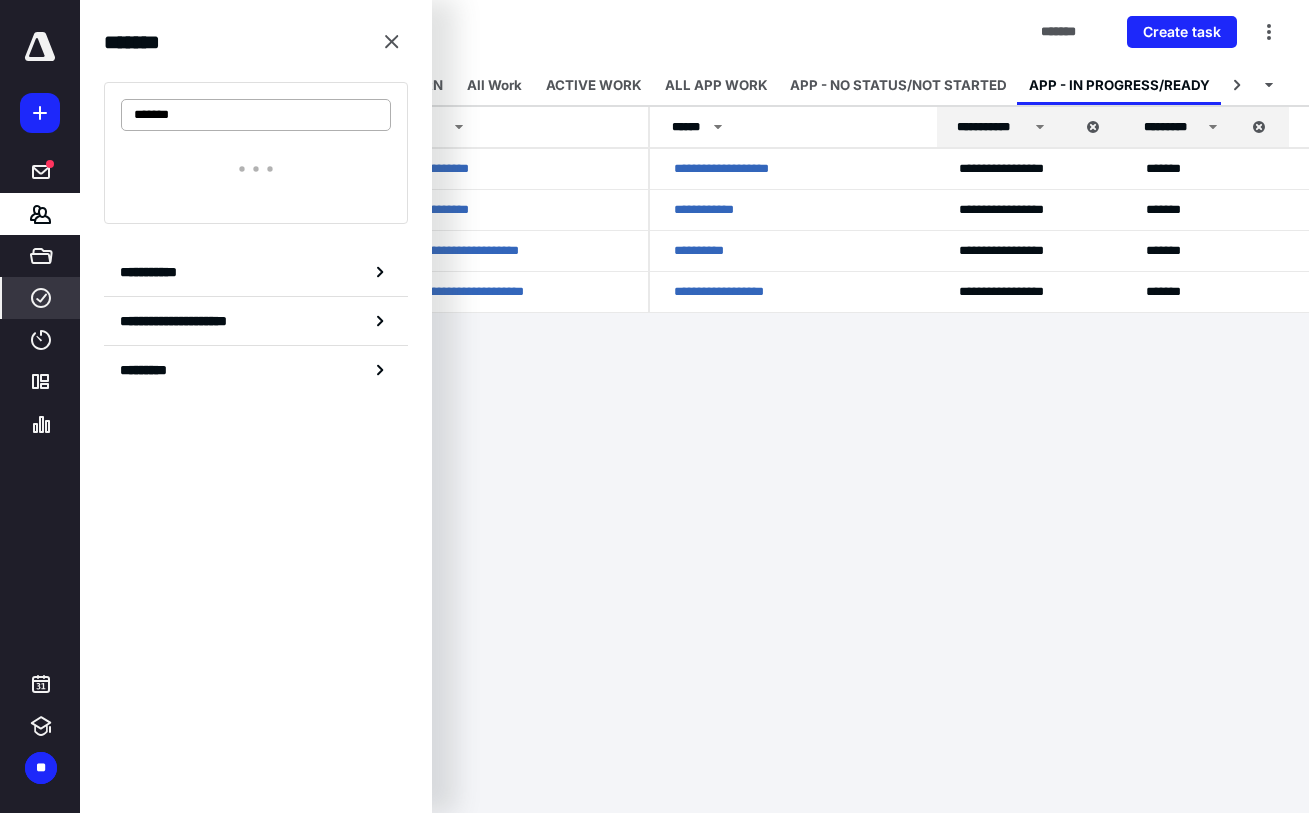 type on "*******" 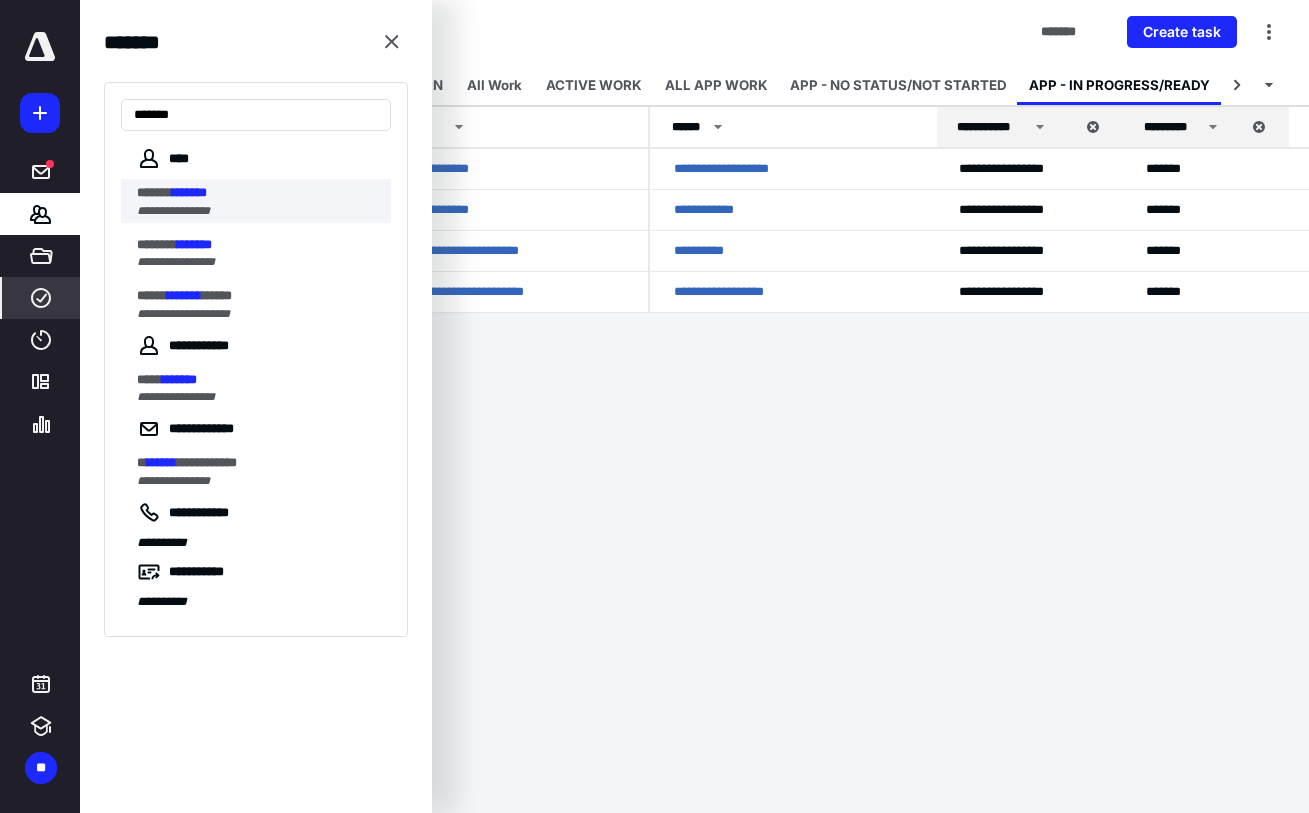 click on "**********" at bounding box center [173, 211] 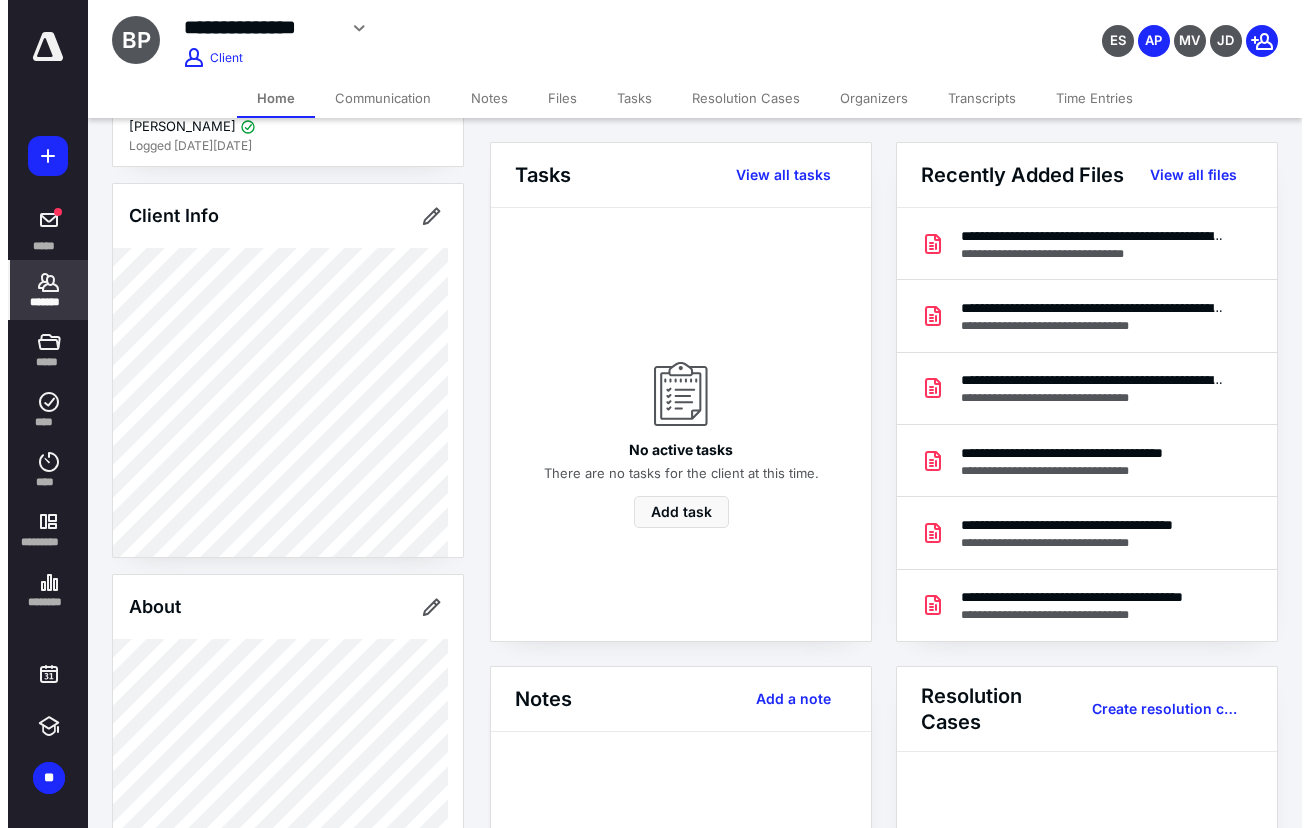 scroll, scrollTop: 300, scrollLeft: 0, axis: vertical 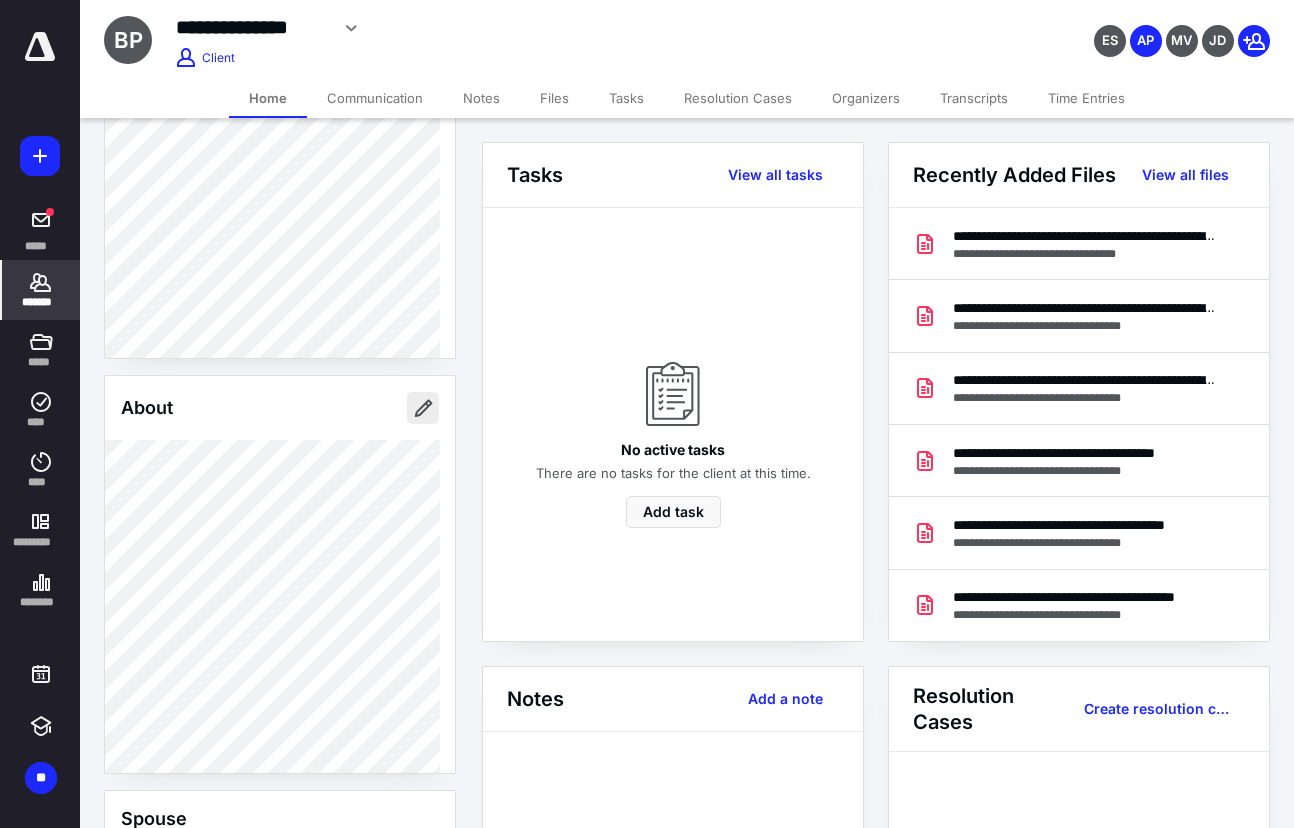 click at bounding box center (423, 408) 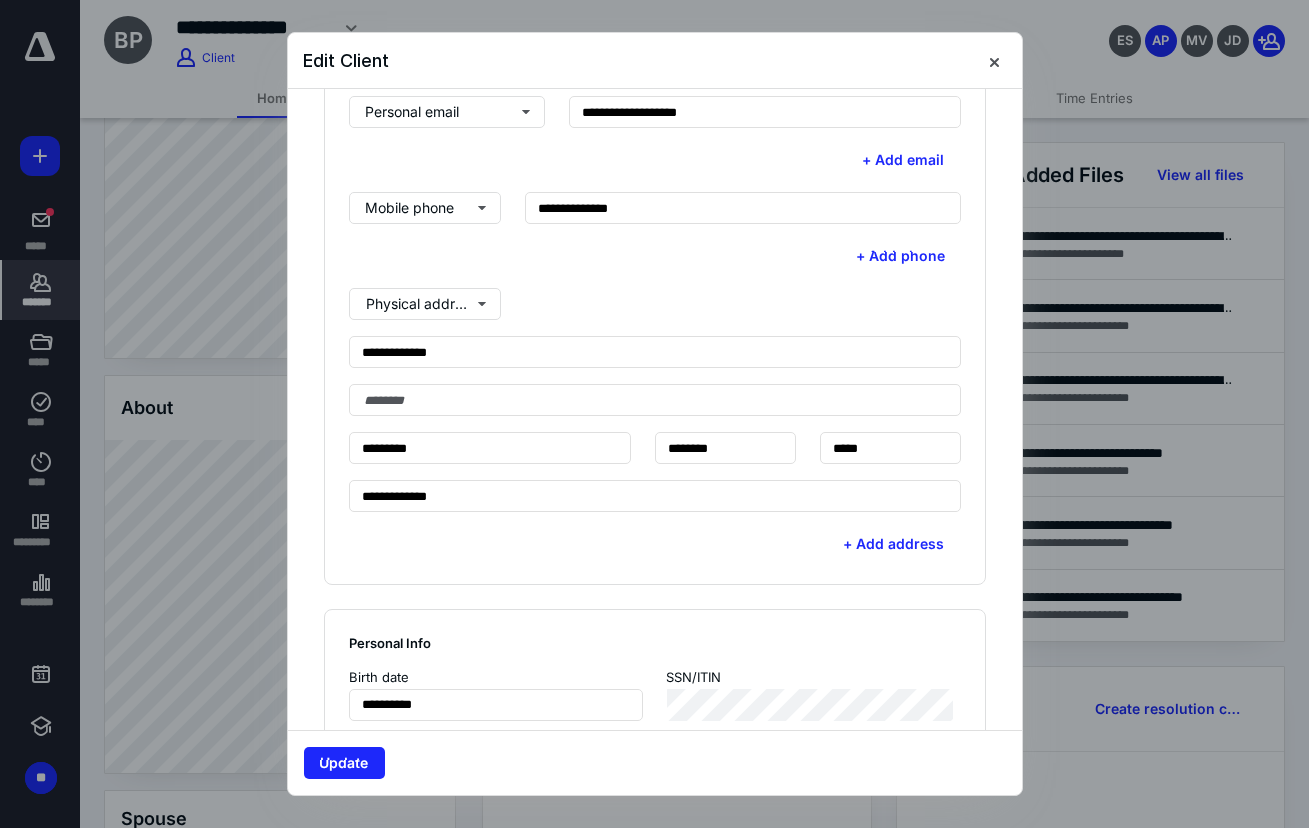 scroll, scrollTop: 600, scrollLeft: 0, axis: vertical 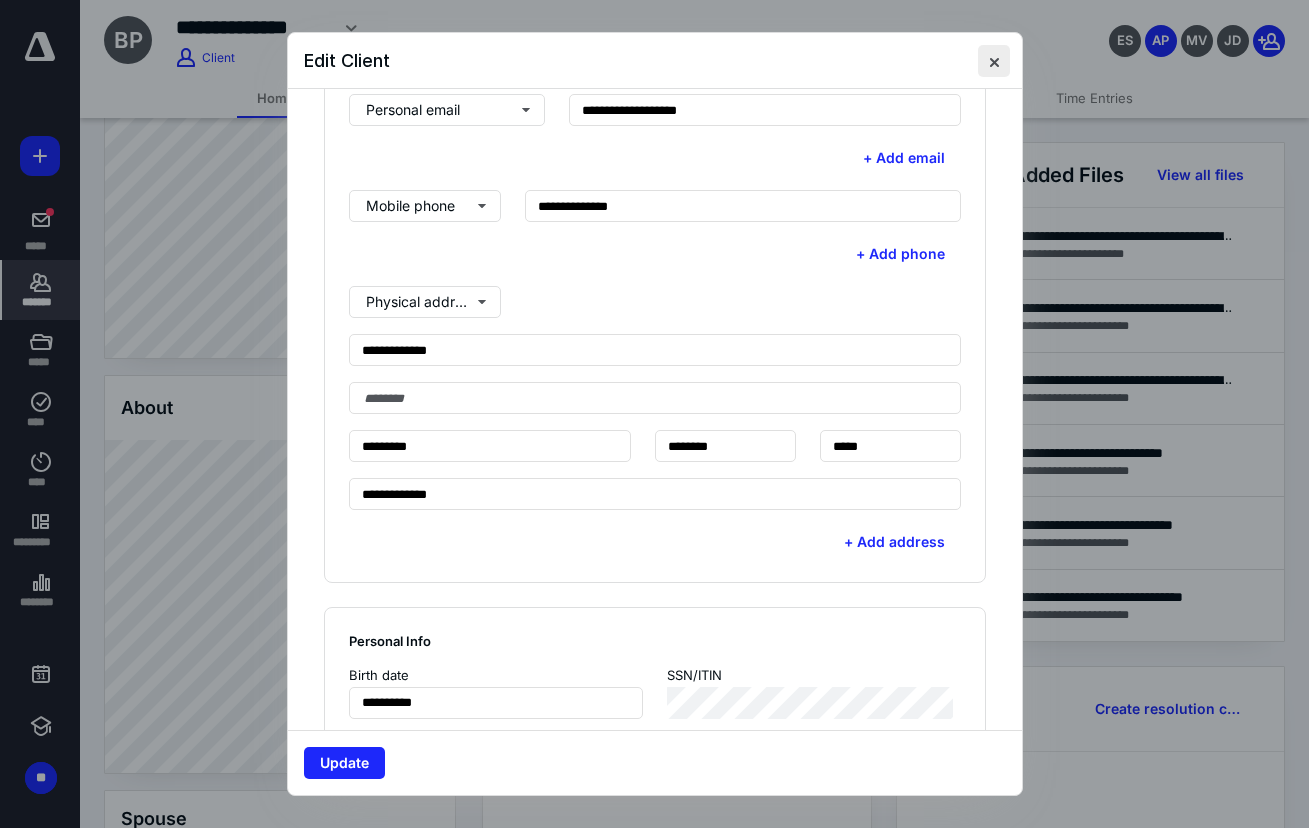 click at bounding box center (994, 61) 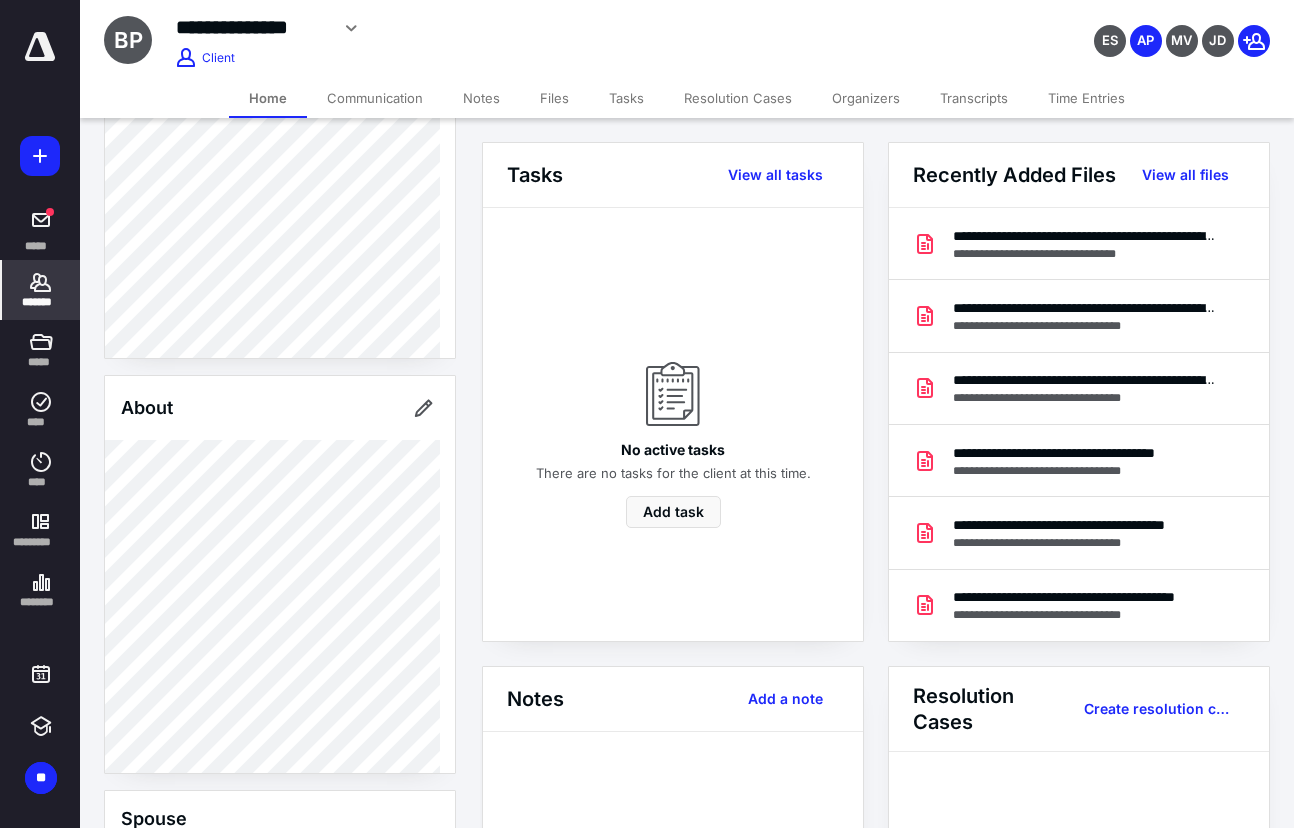 click on "*******" at bounding box center [41, 290] 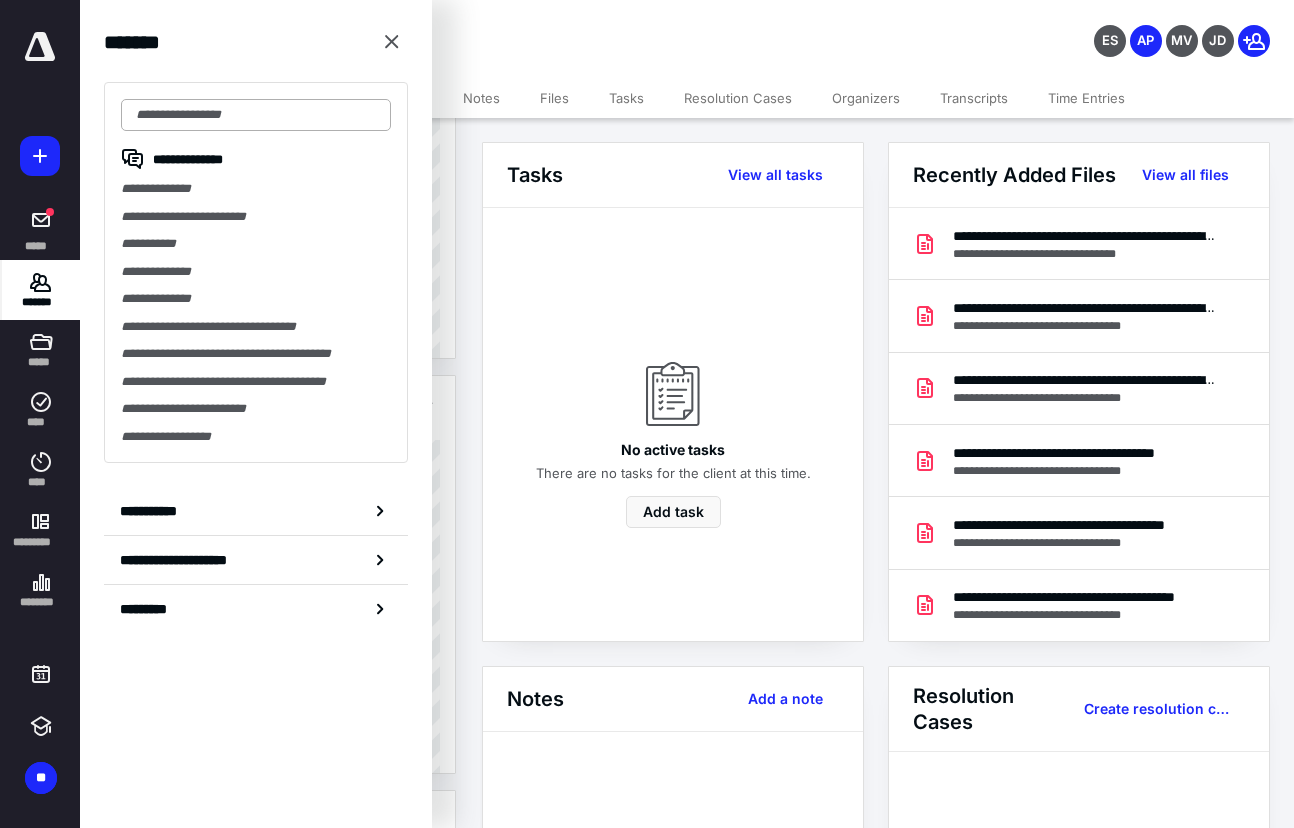 click at bounding box center (256, 115) 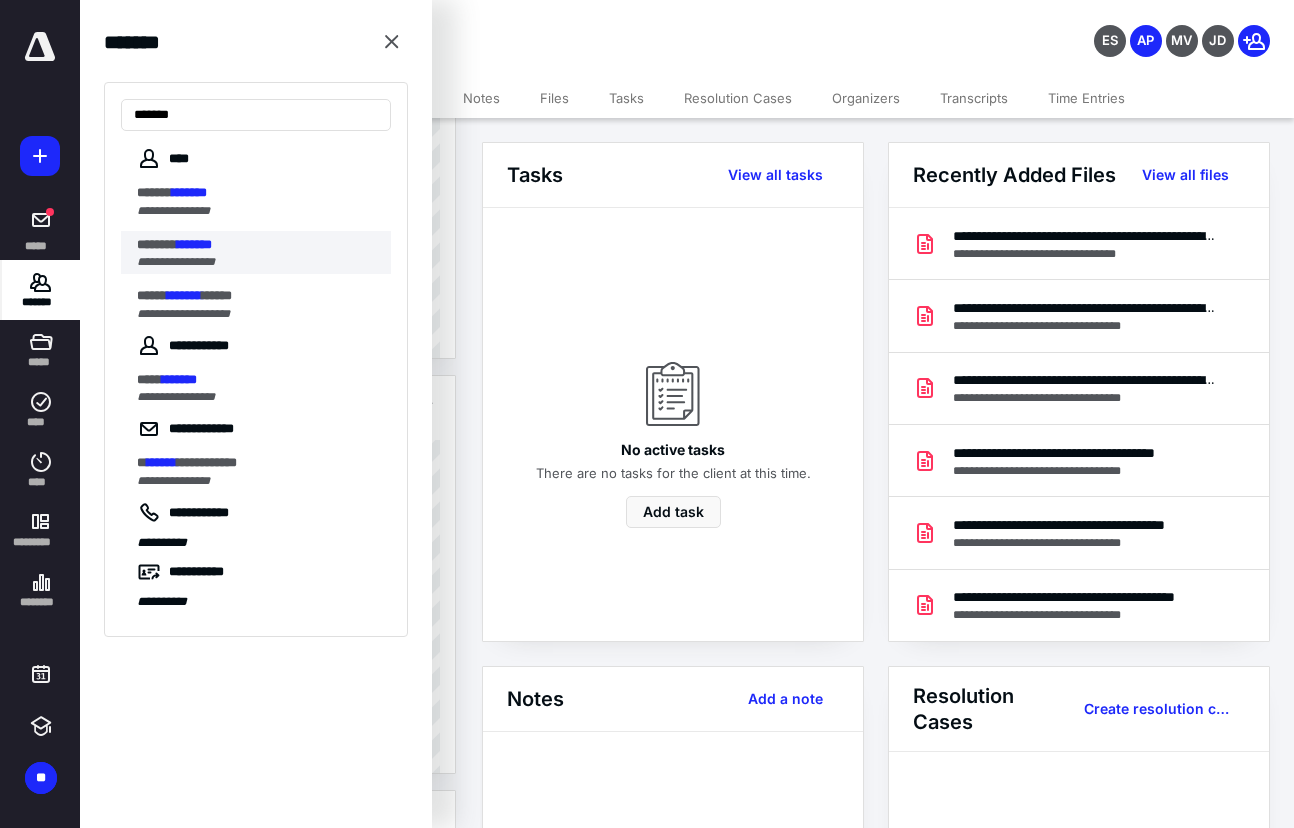 type on "*******" 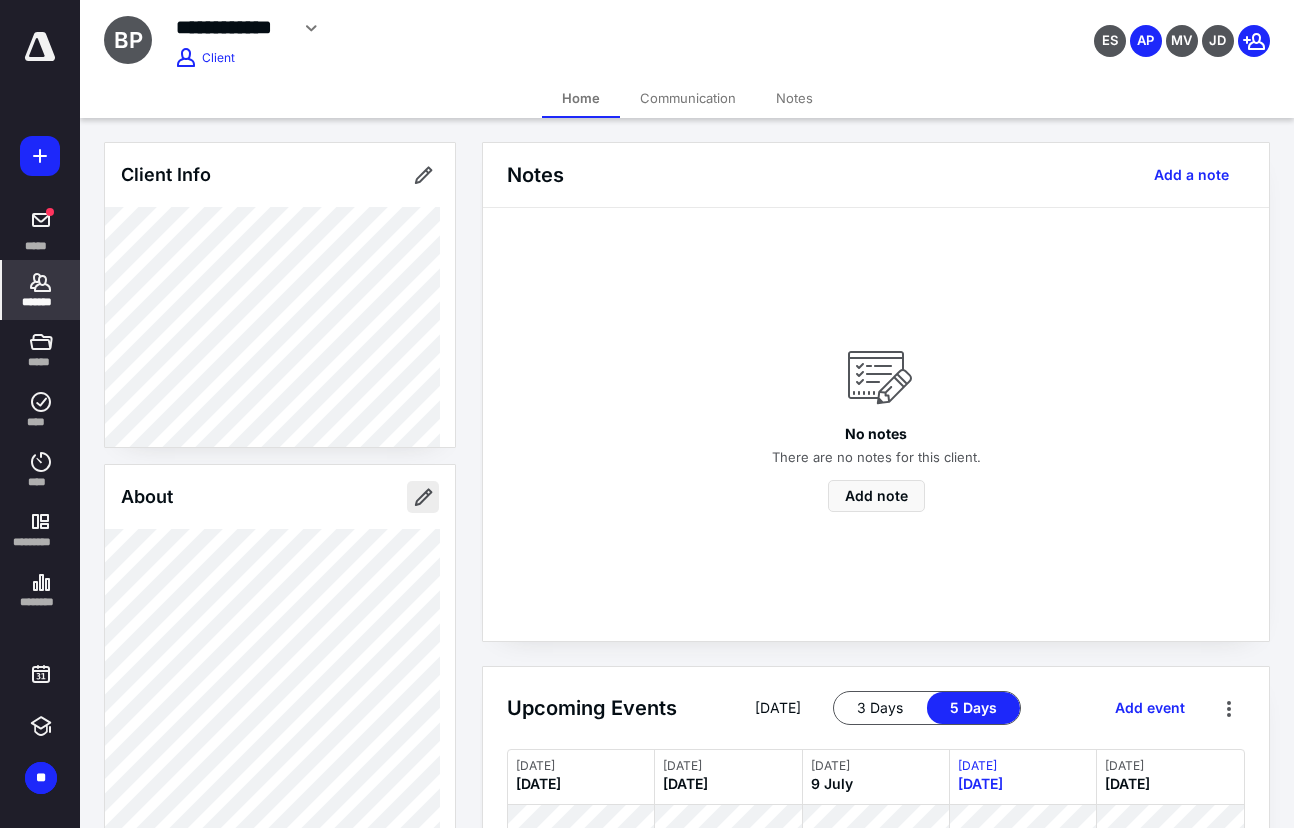 click at bounding box center (423, 497) 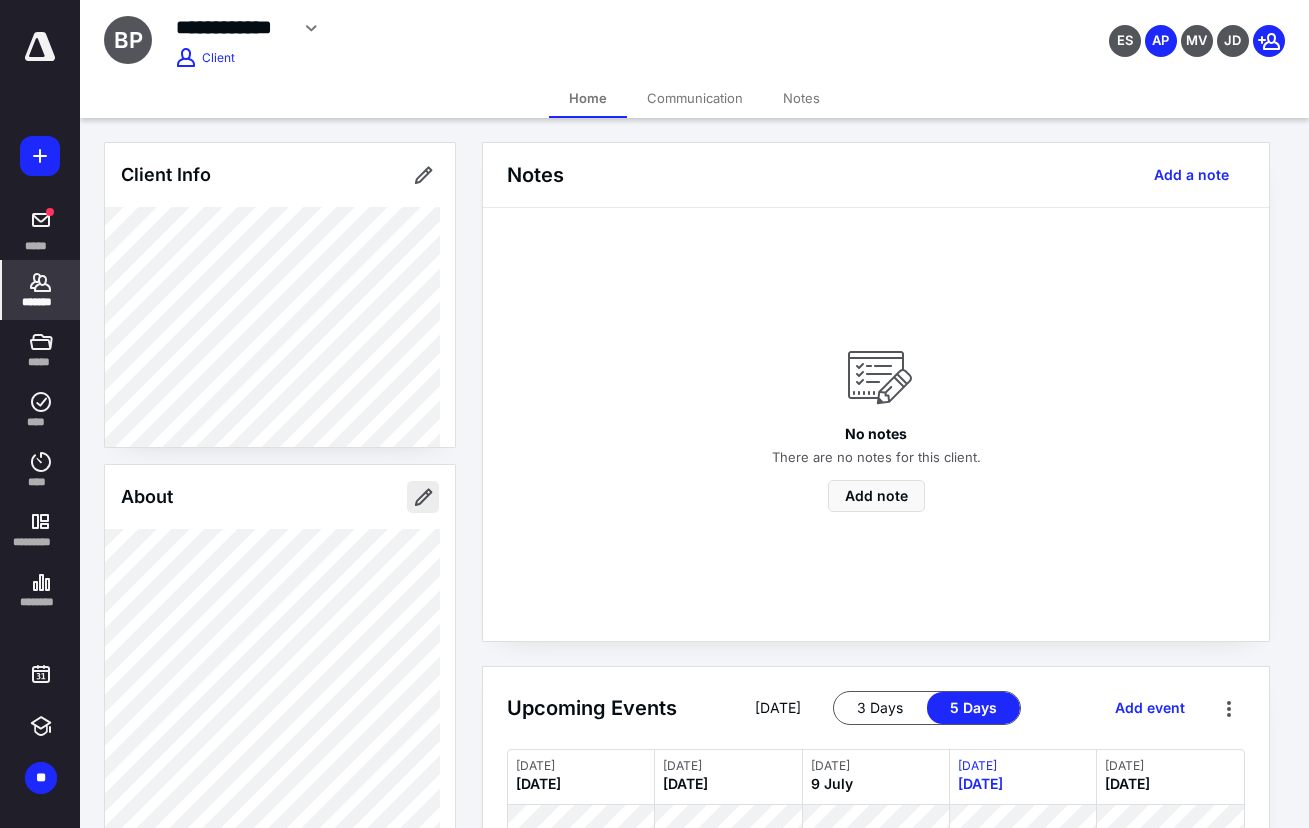 type on "**********" 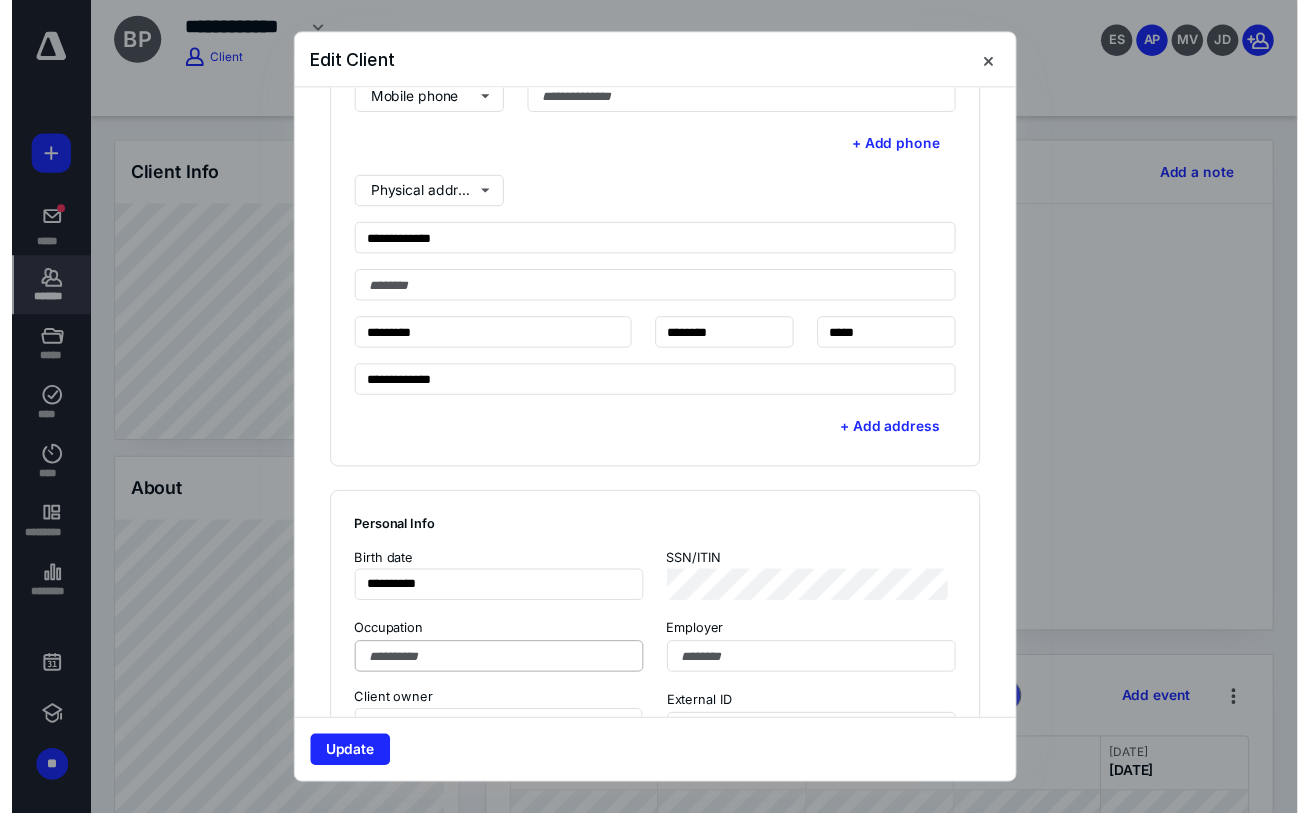 scroll, scrollTop: 678, scrollLeft: 0, axis: vertical 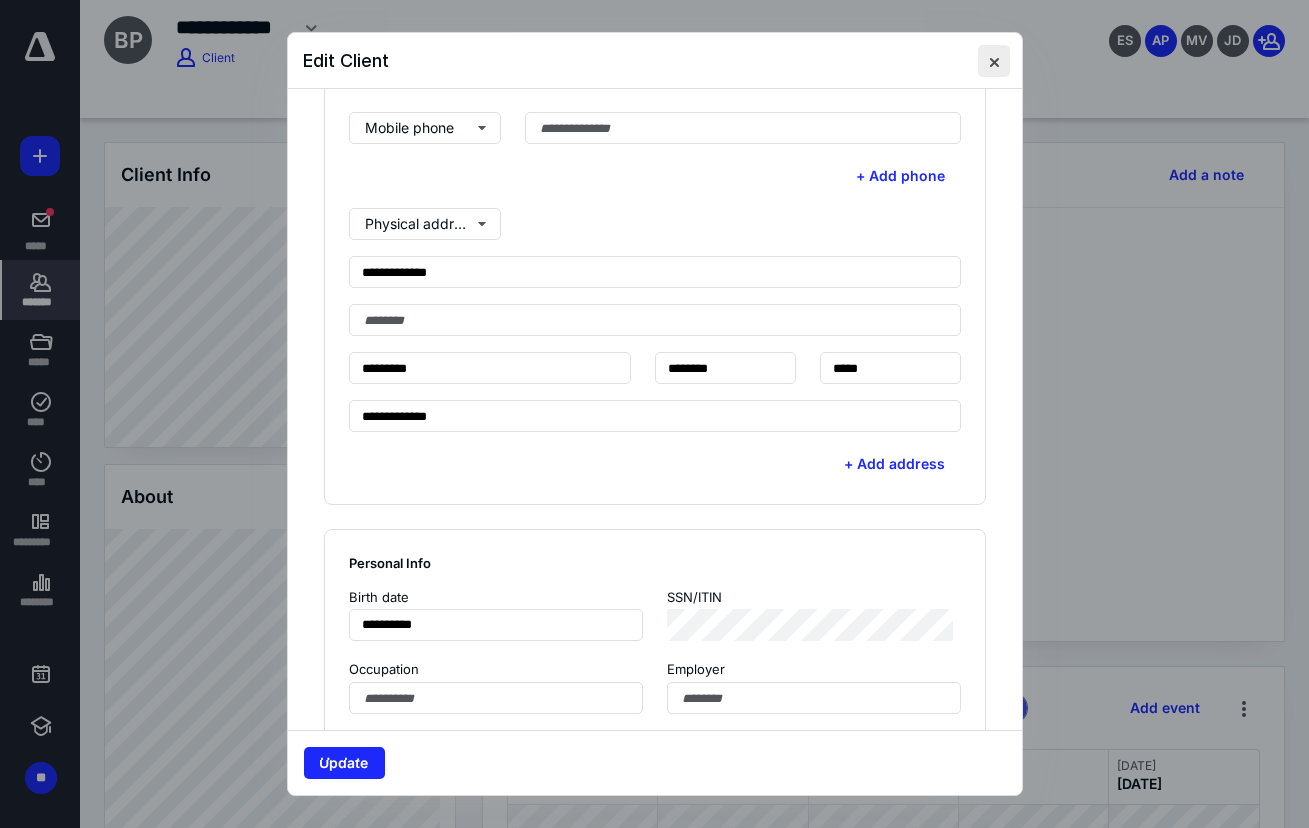 click at bounding box center (994, 61) 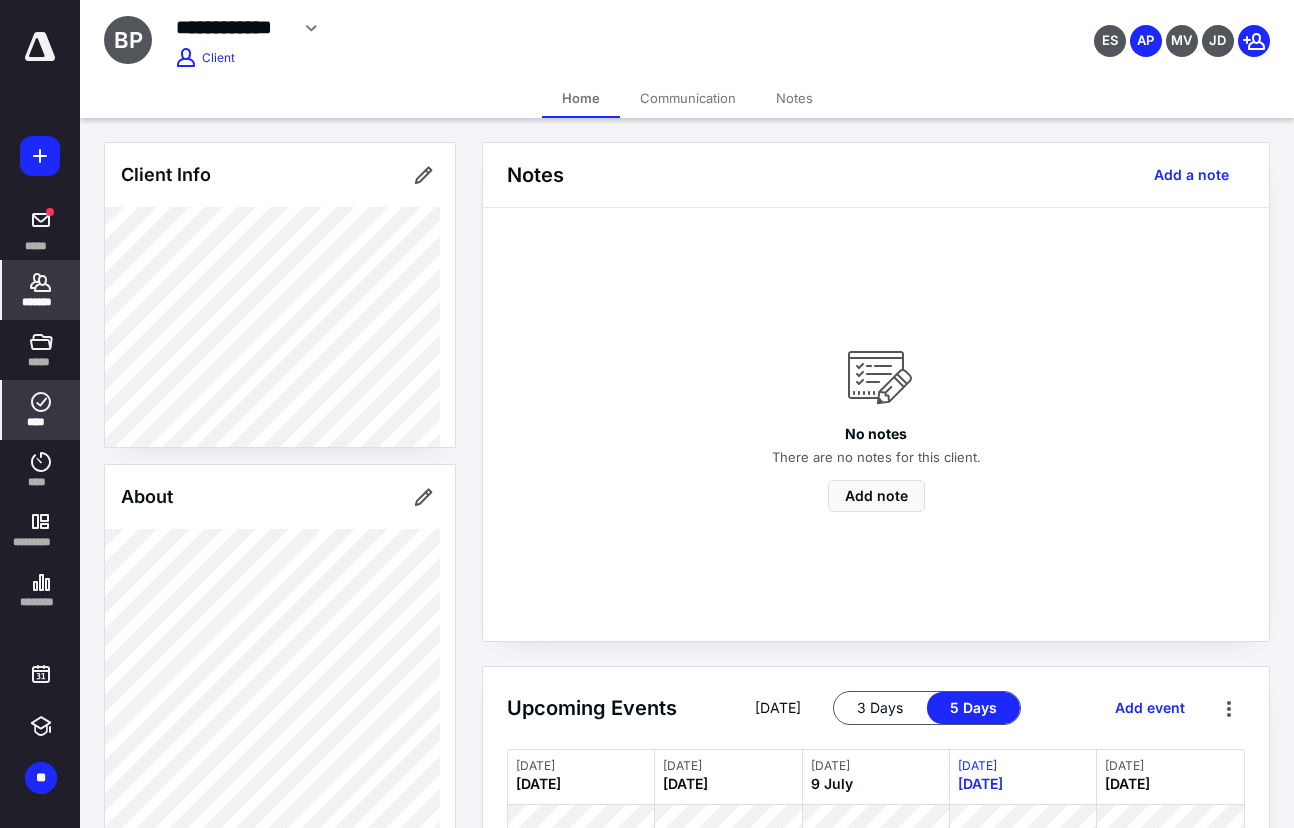 click 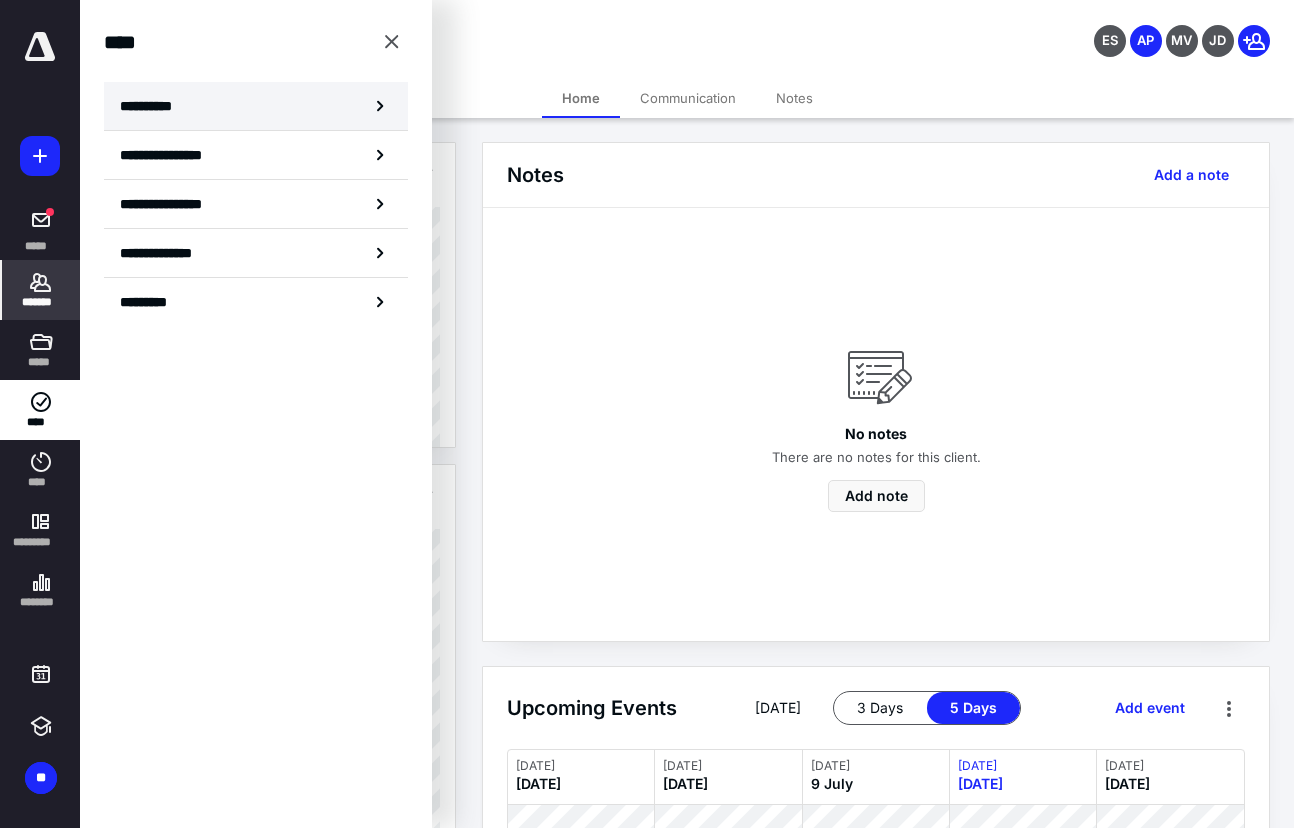 click on "**********" at bounding box center (256, 106) 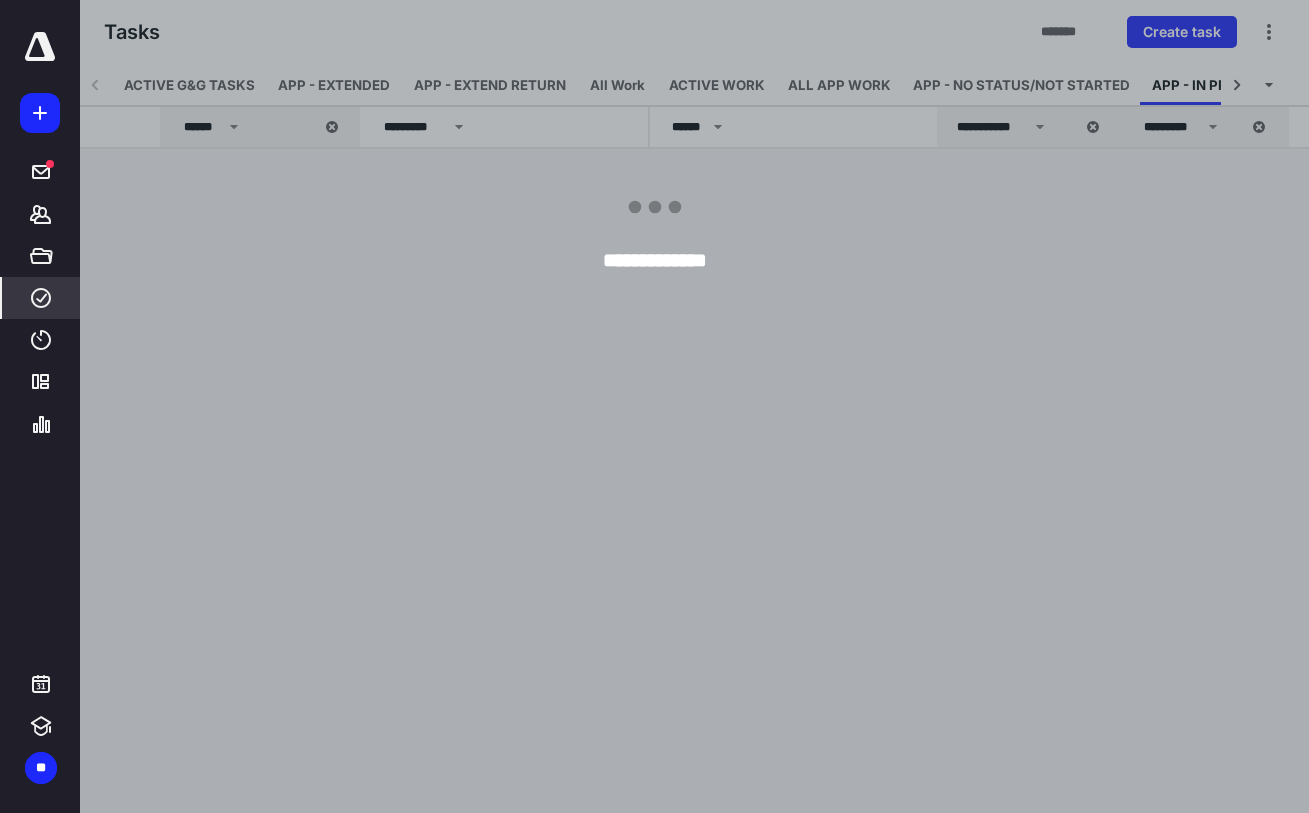 scroll, scrollTop: 0, scrollLeft: 123, axis: horizontal 